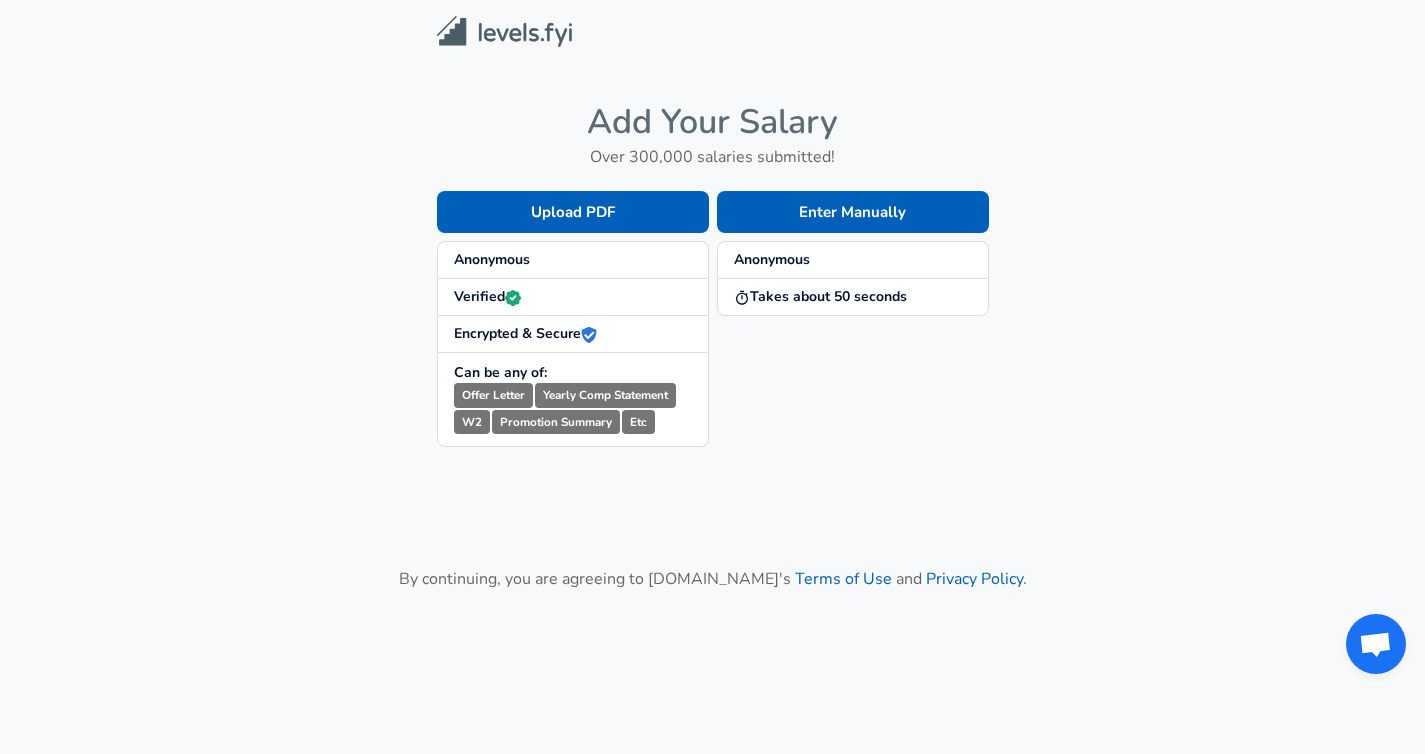 scroll, scrollTop: 0, scrollLeft: 0, axis: both 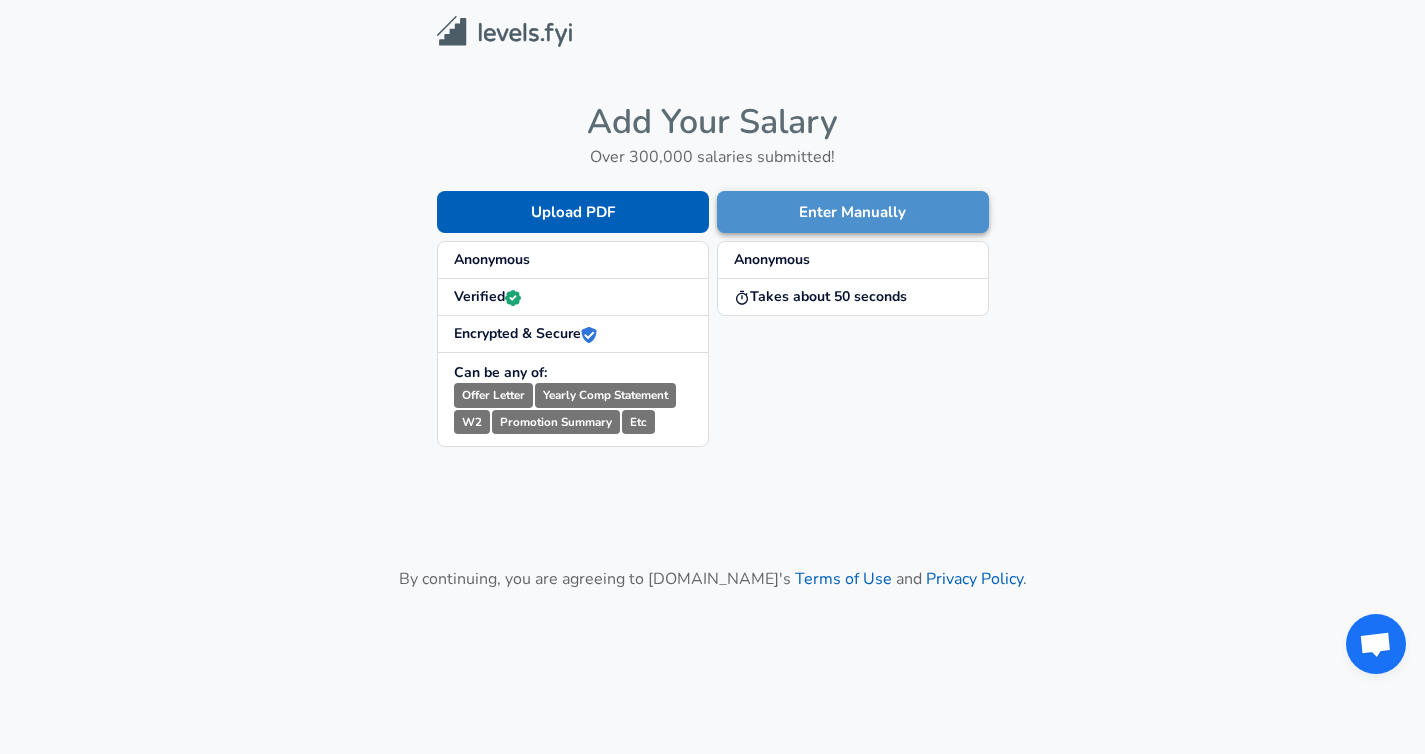 click on "Enter Manually" at bounding box center [853, 212] 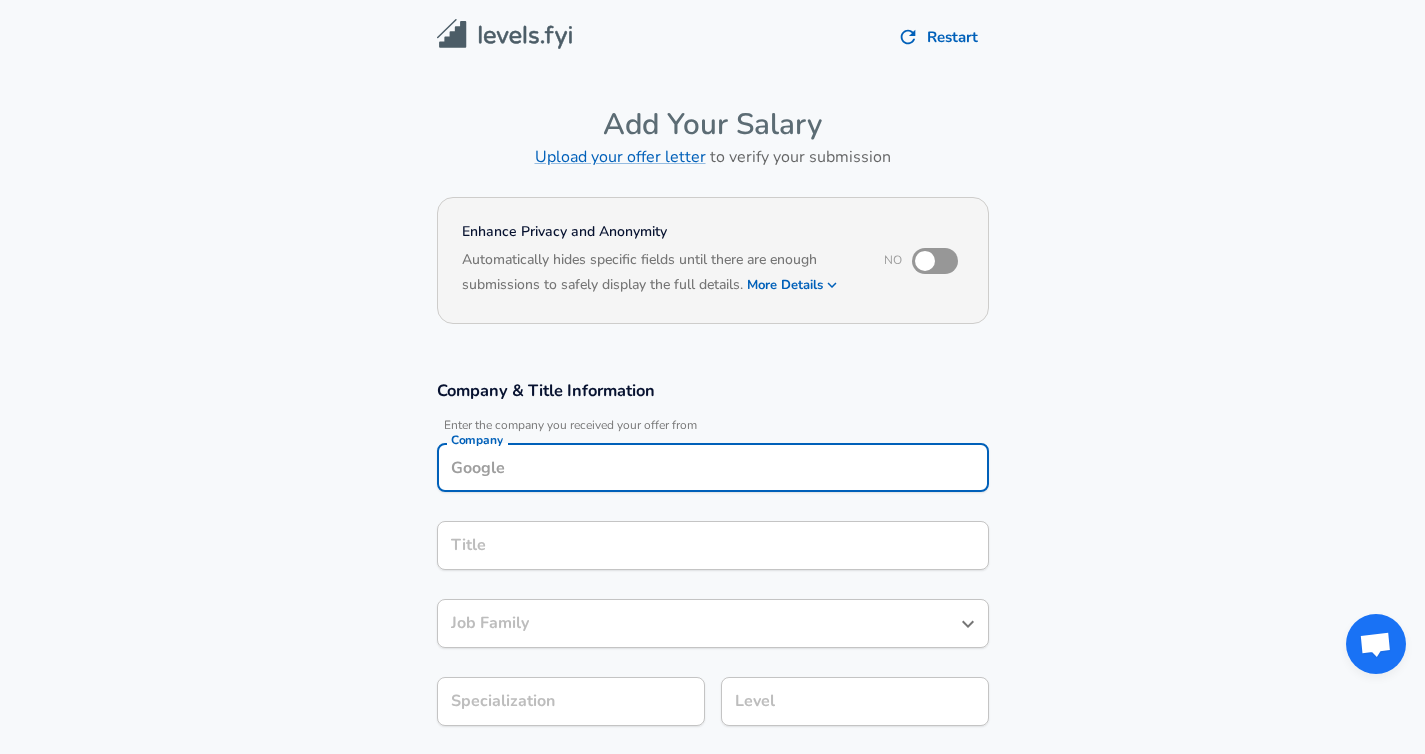 click on "Company" at bounding box center [713, 467] 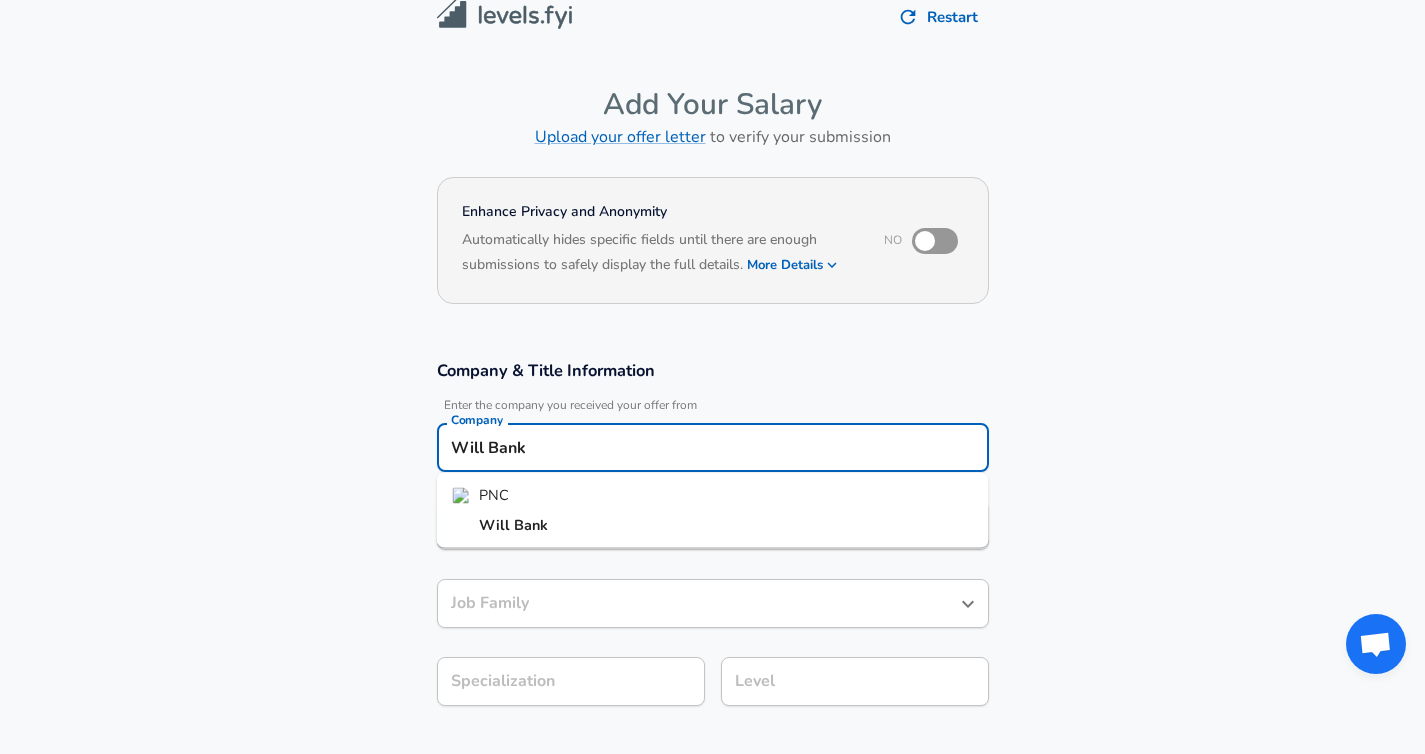 click on "Will     Bank" at bounding box center (713, 525) 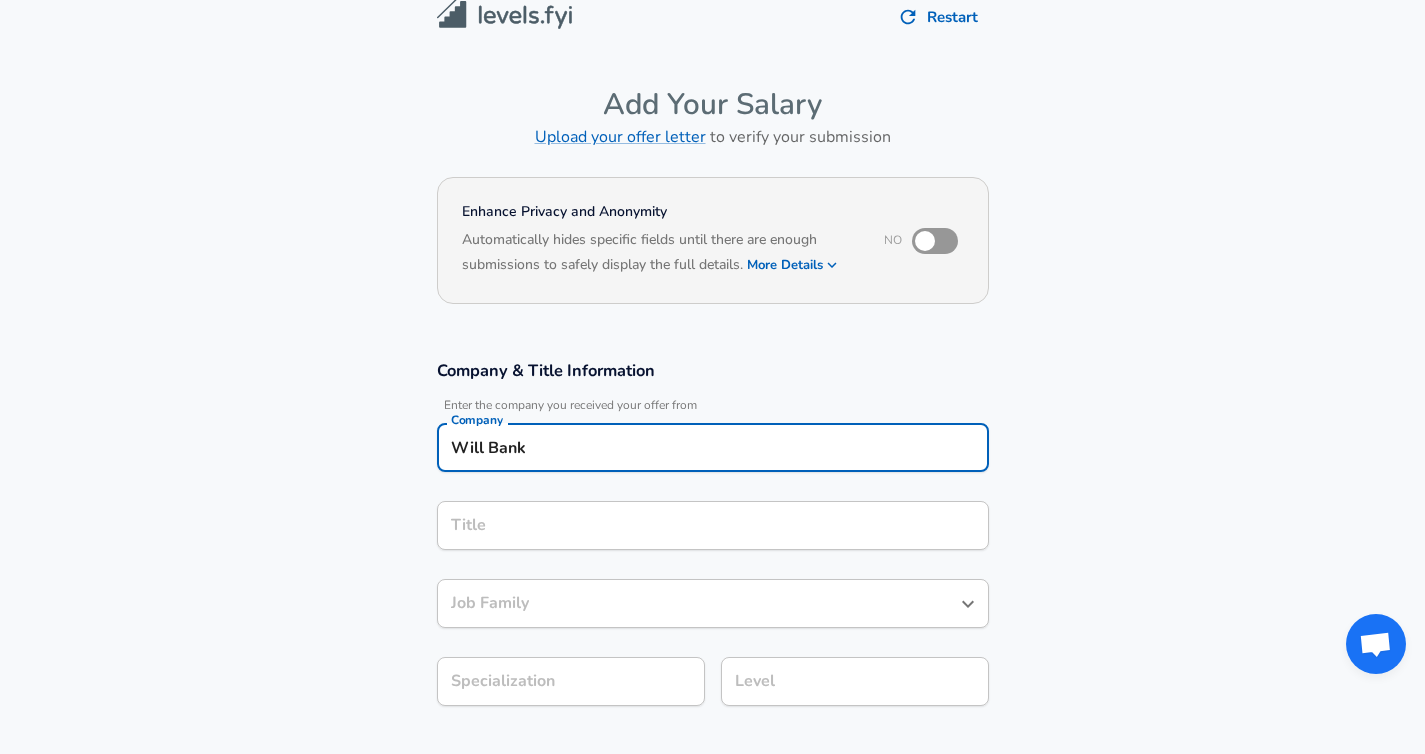 type on "Will Bank" 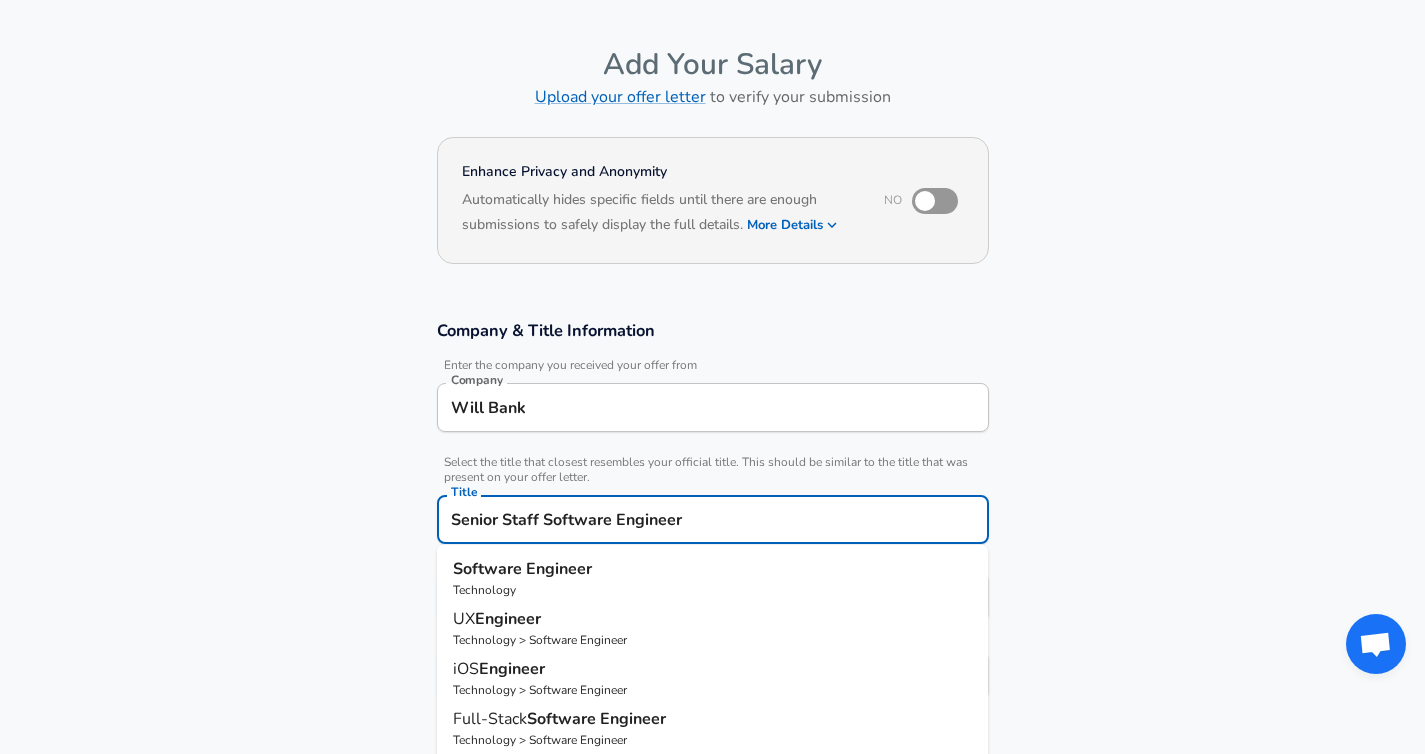 click on "Software" at bounding box center (489, 569) 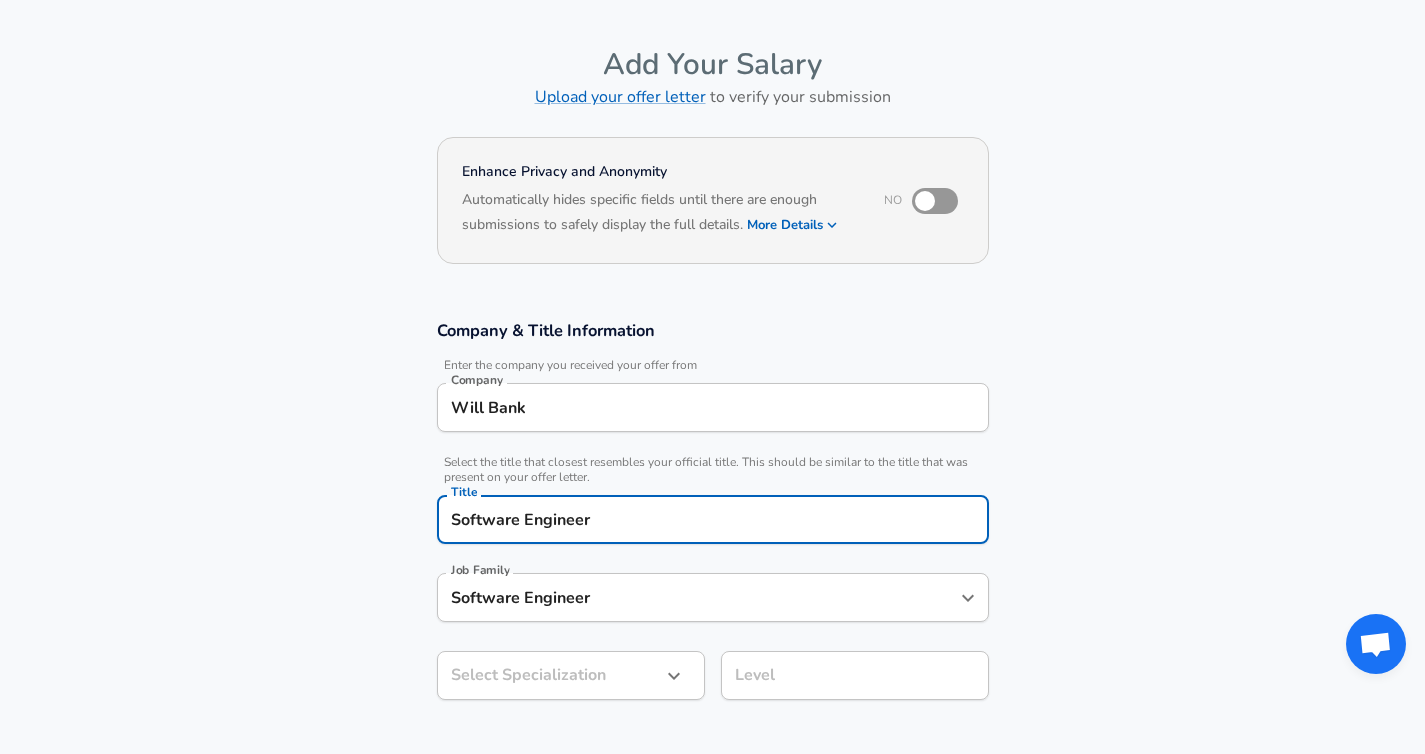 type on "Software Engineer" 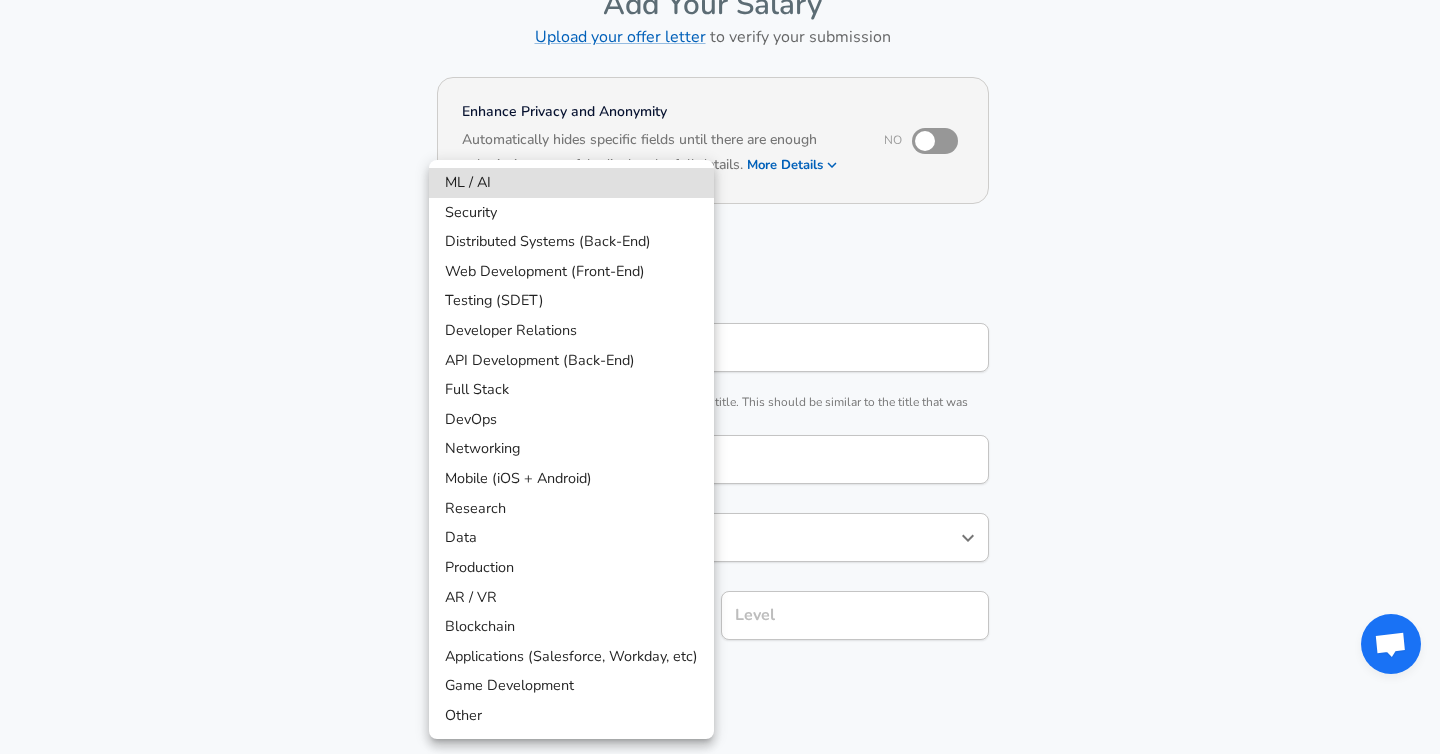 click on "Distributed Systems (Back-End)" at bounding box center [571, 242] 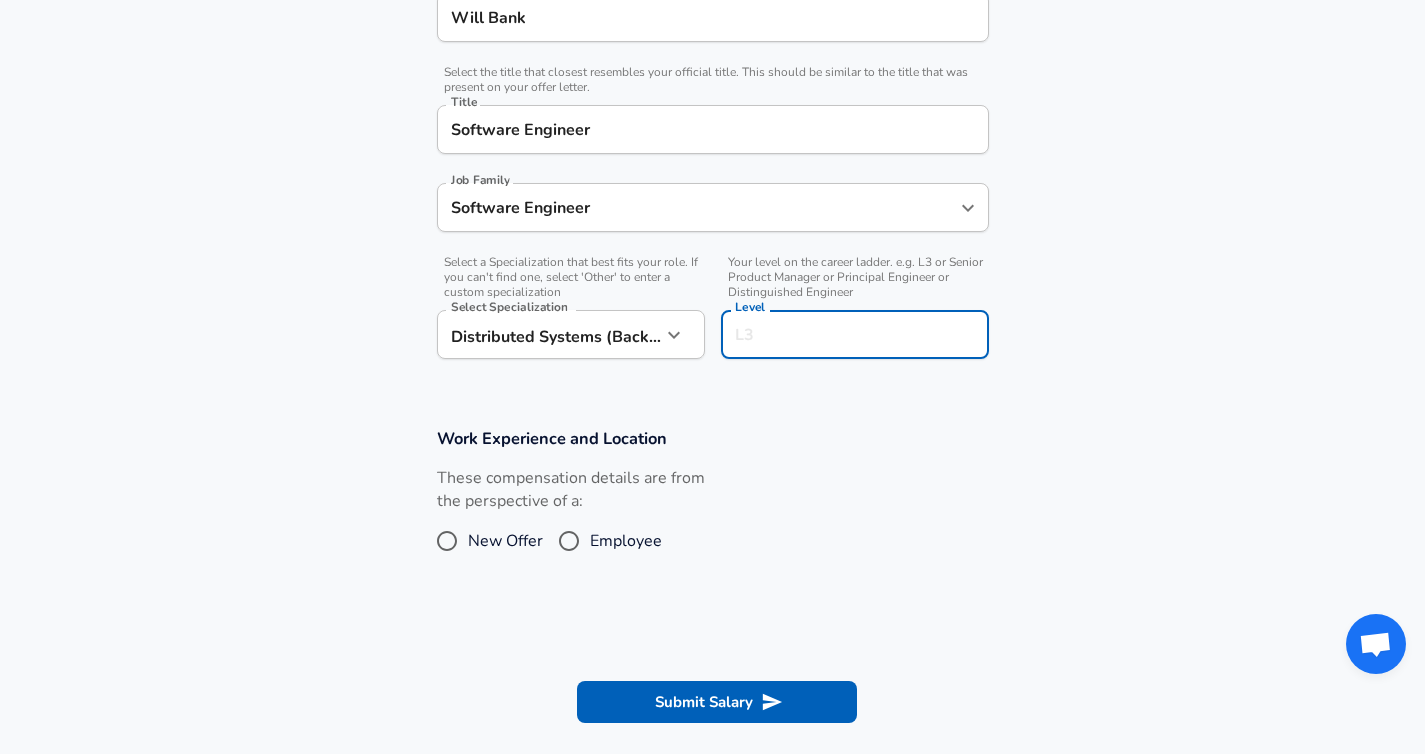 scroll, scrollTop: 490, scrollLeft: 0, axis: vertical 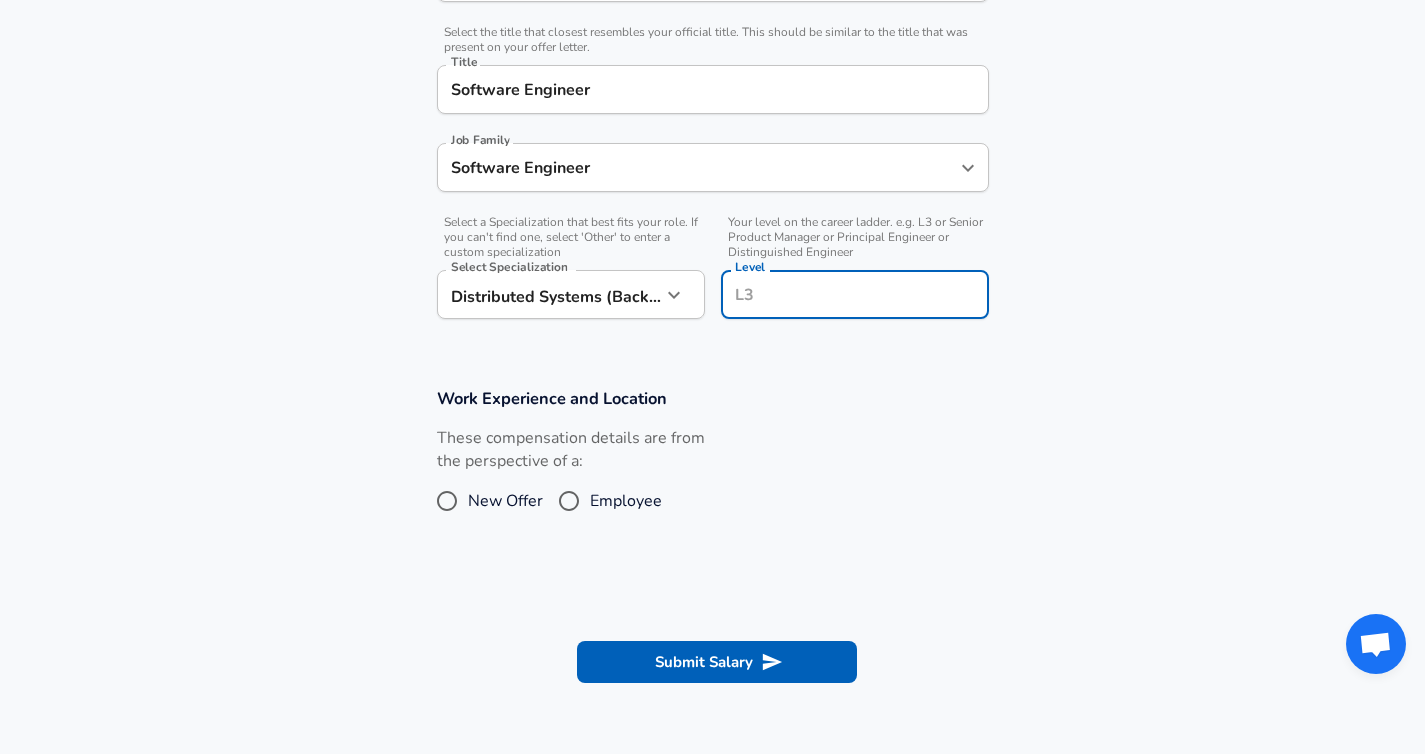 click on "Level" at bounding box center [855, 294] 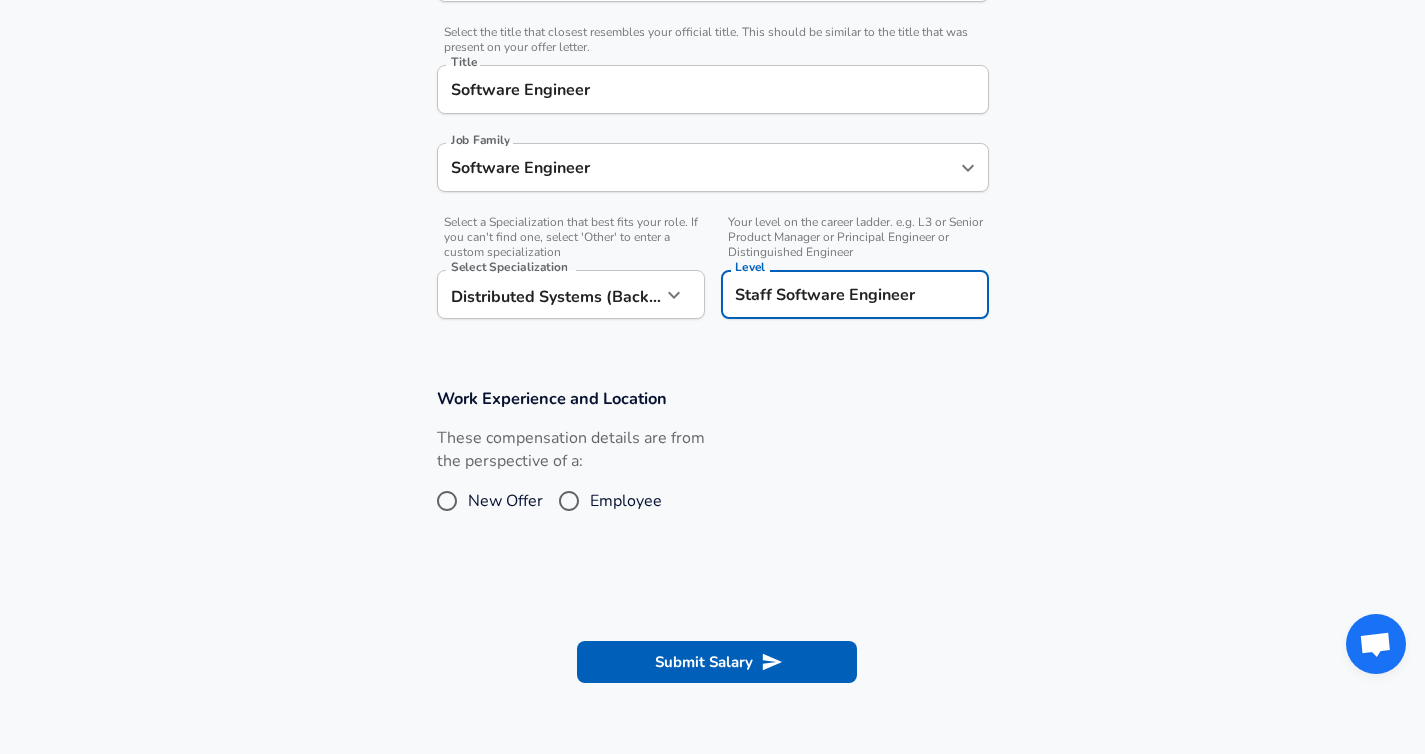 type on "Staff Software Engineer" 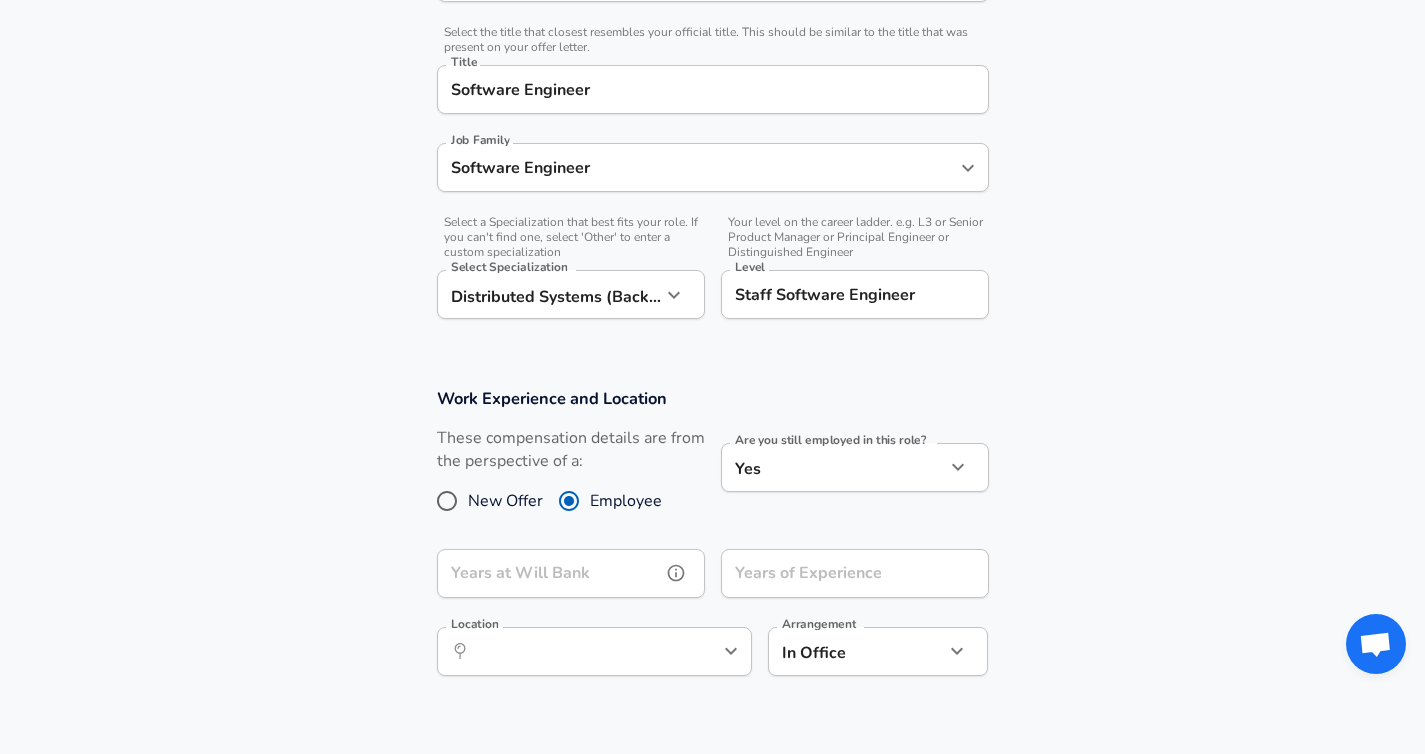 click on "Years at Will Bank" at bounding box center [549, 573] 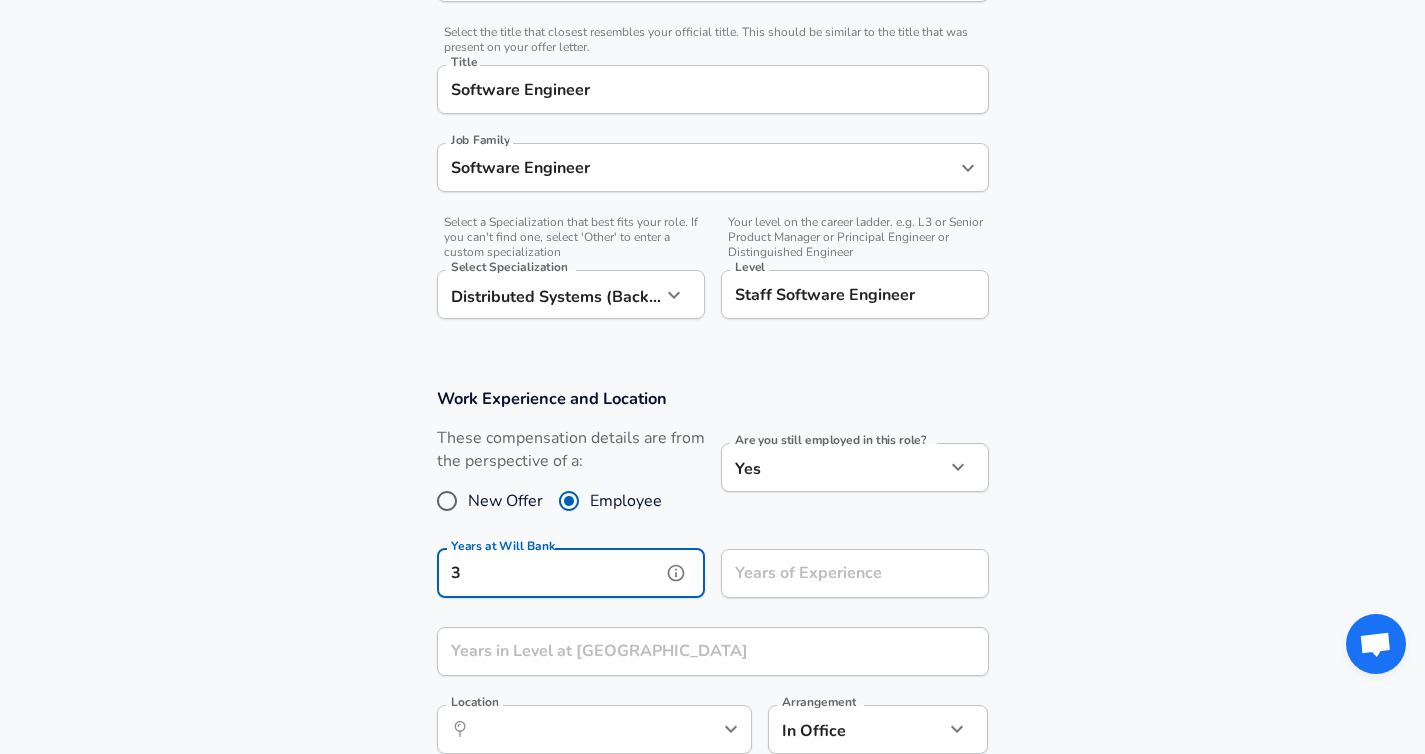 type on "3" 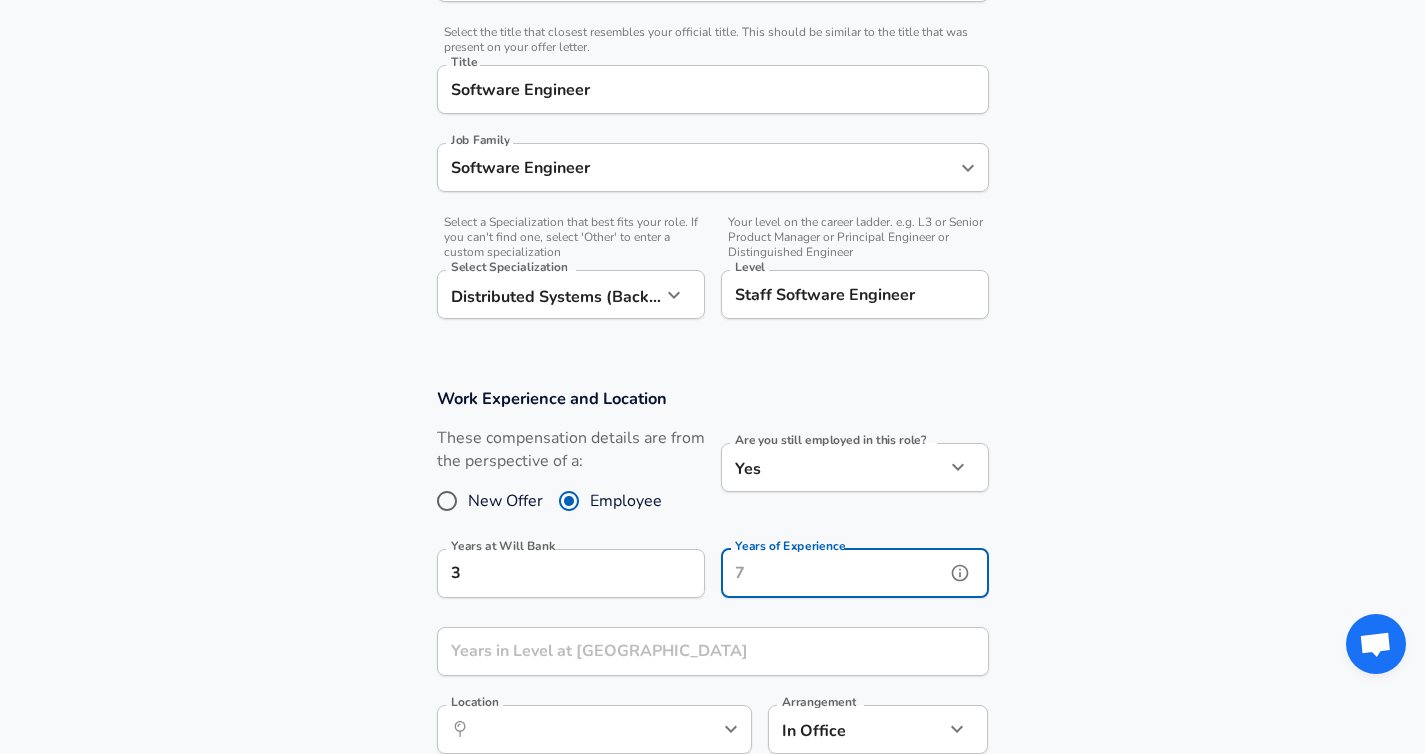 click on "Years of Experience" at bounding box center [833, 573] 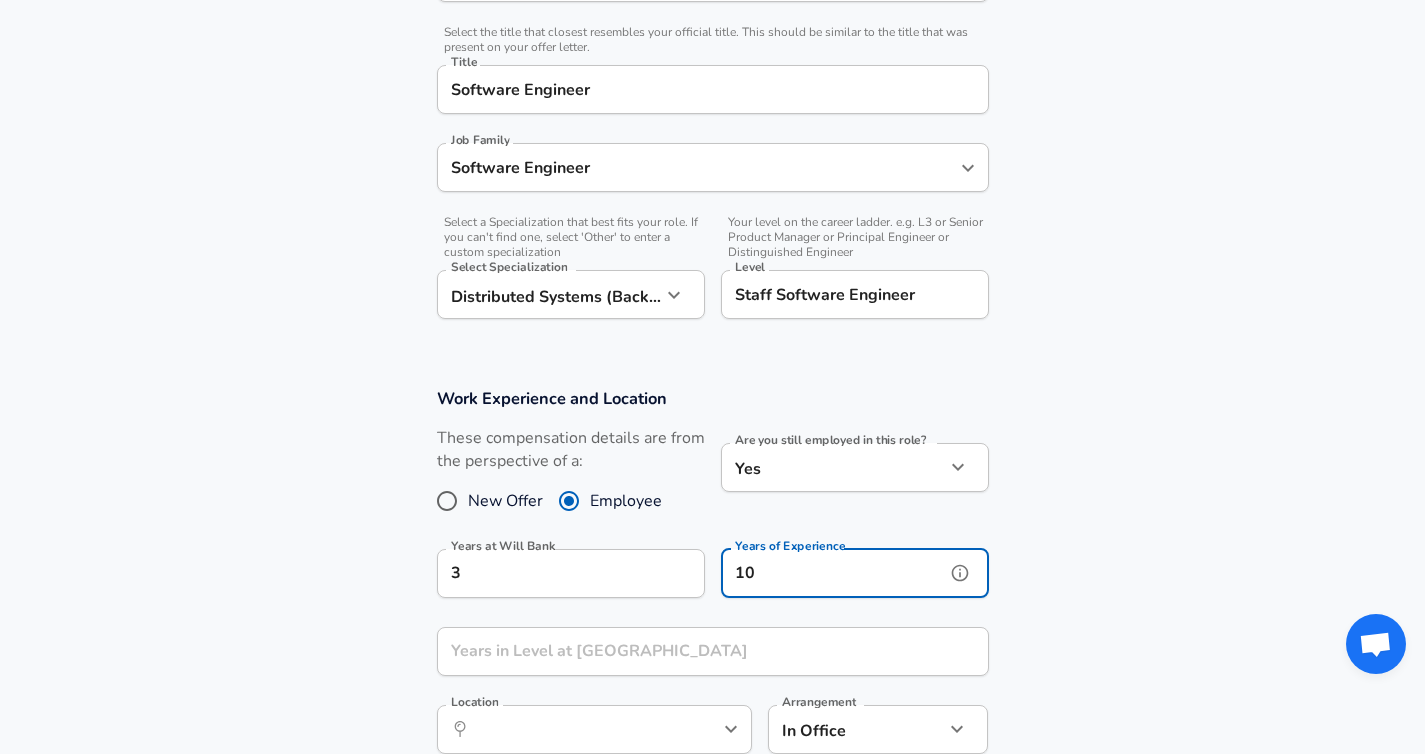 type on "10" 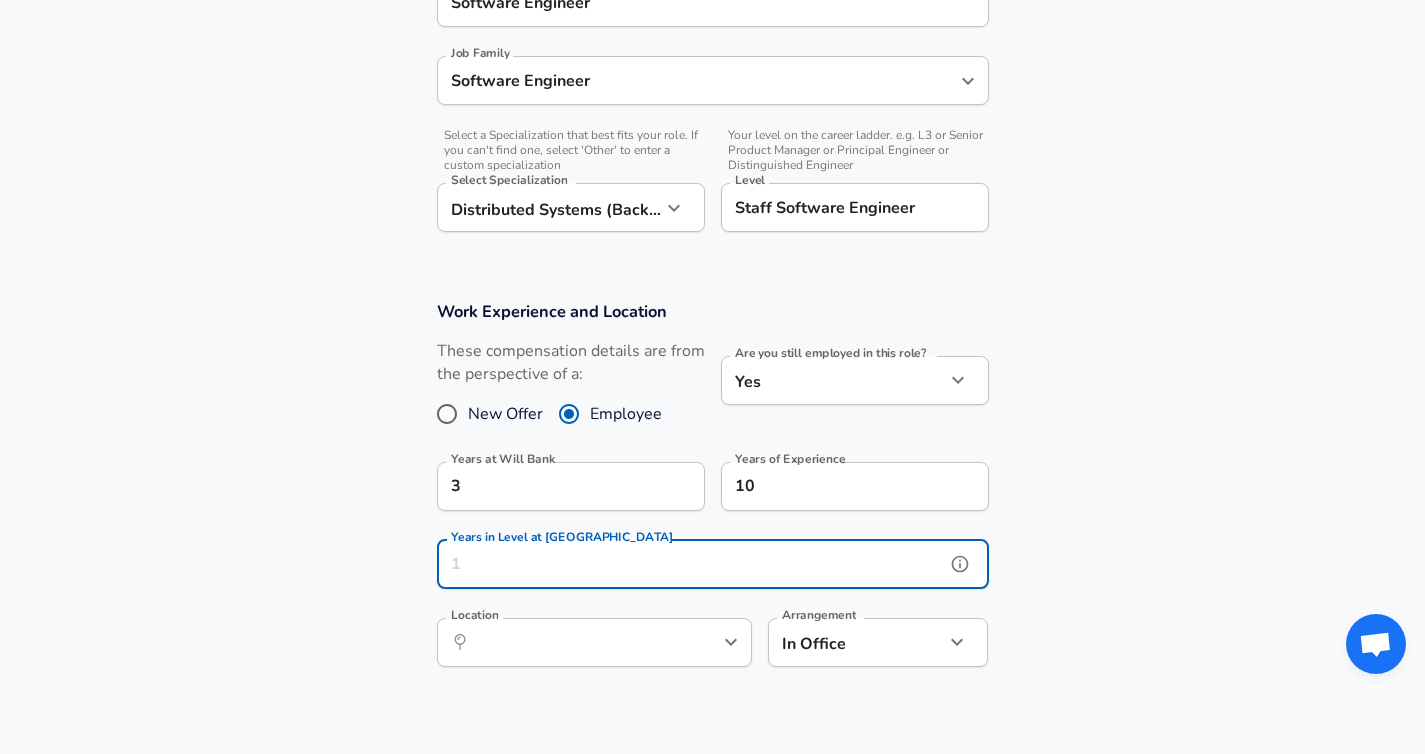 scroll, scrollTop: 625, scrollLeft: 0, axis: vertical 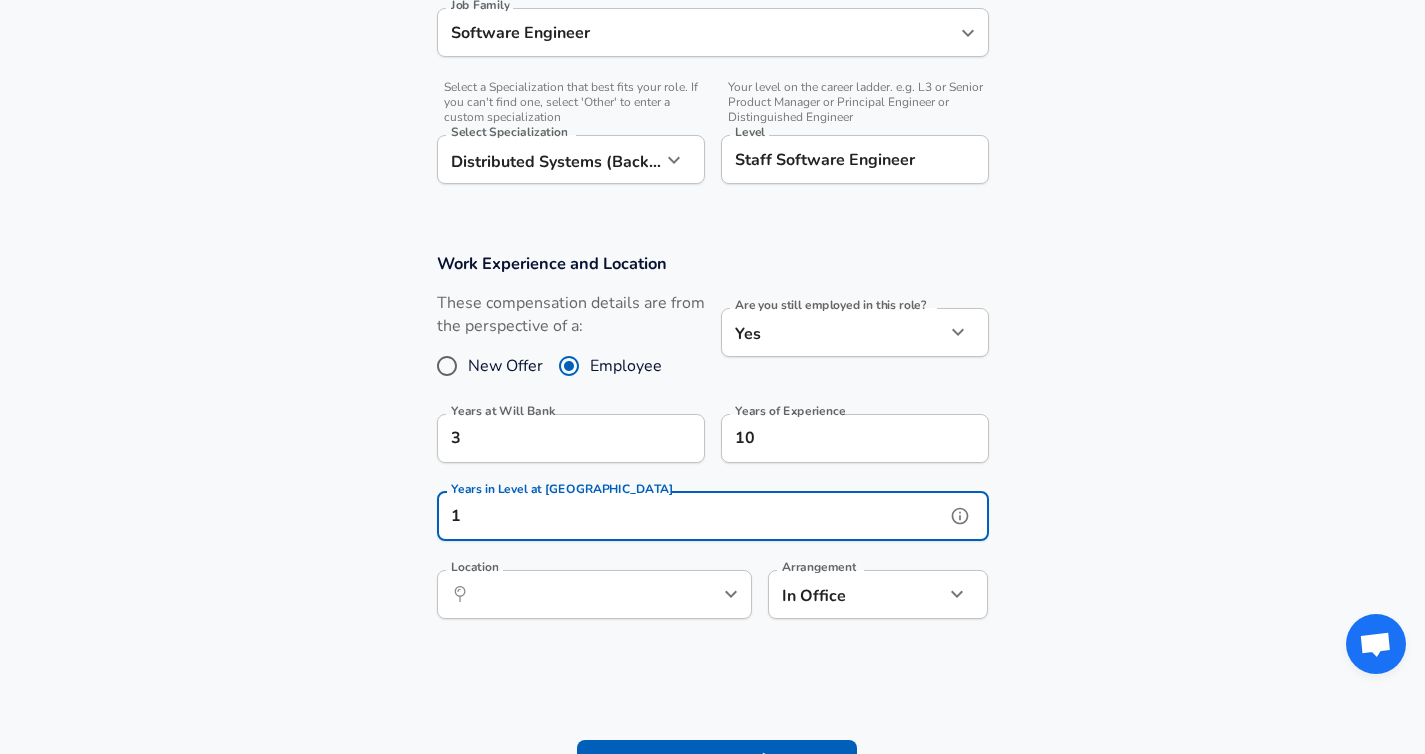 click on "​ Location" at bounding box center [594, 594] 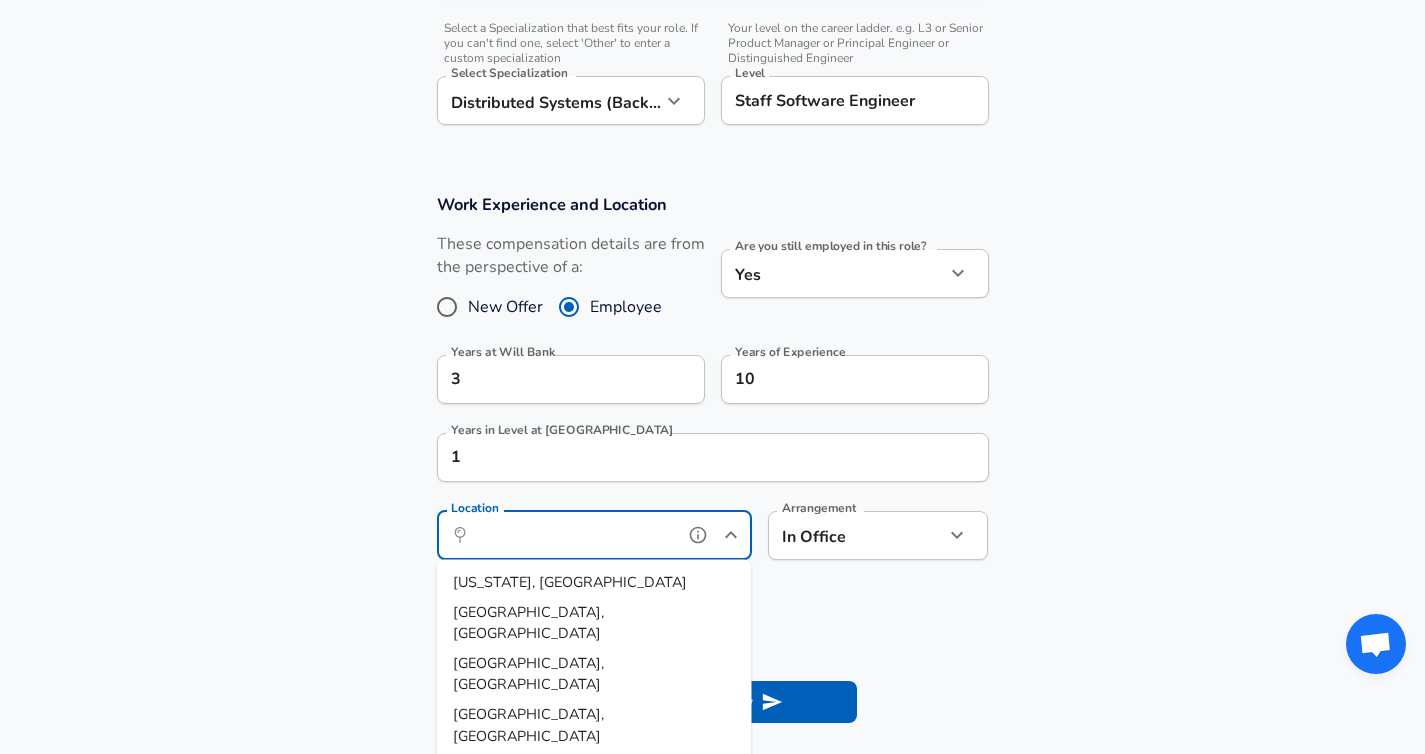 scroll, scrollTop: 796, scrollLeft: 0, axis: vertical 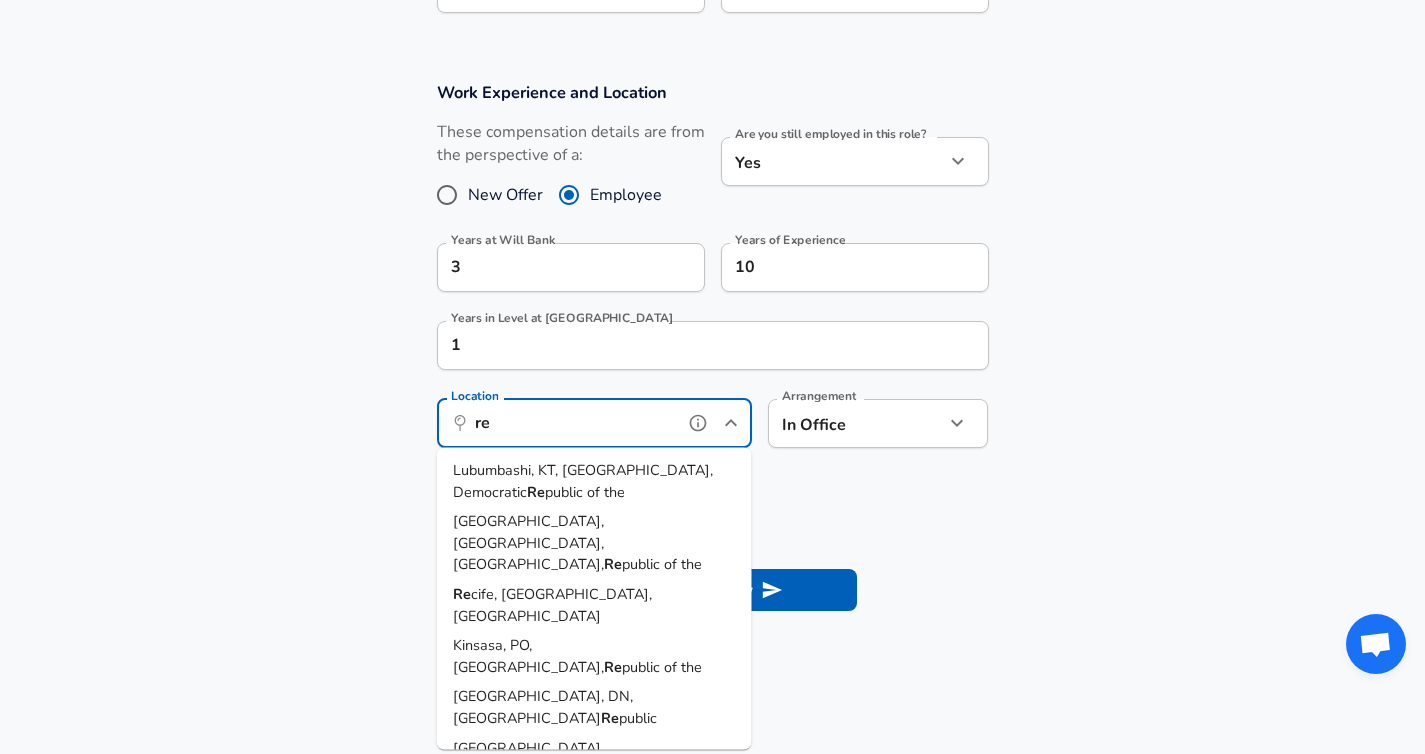 type on "r" 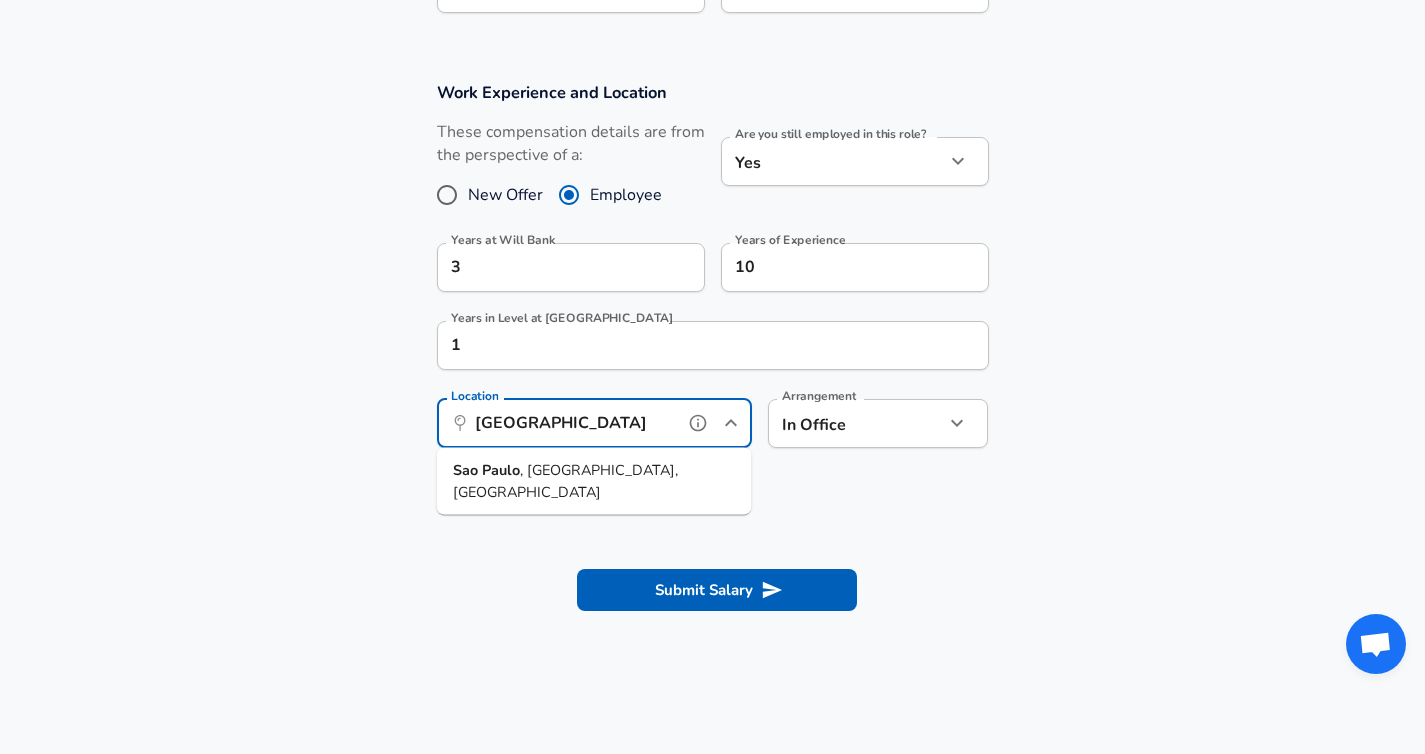 click on "Paulo" at bounding box center (501, 470) 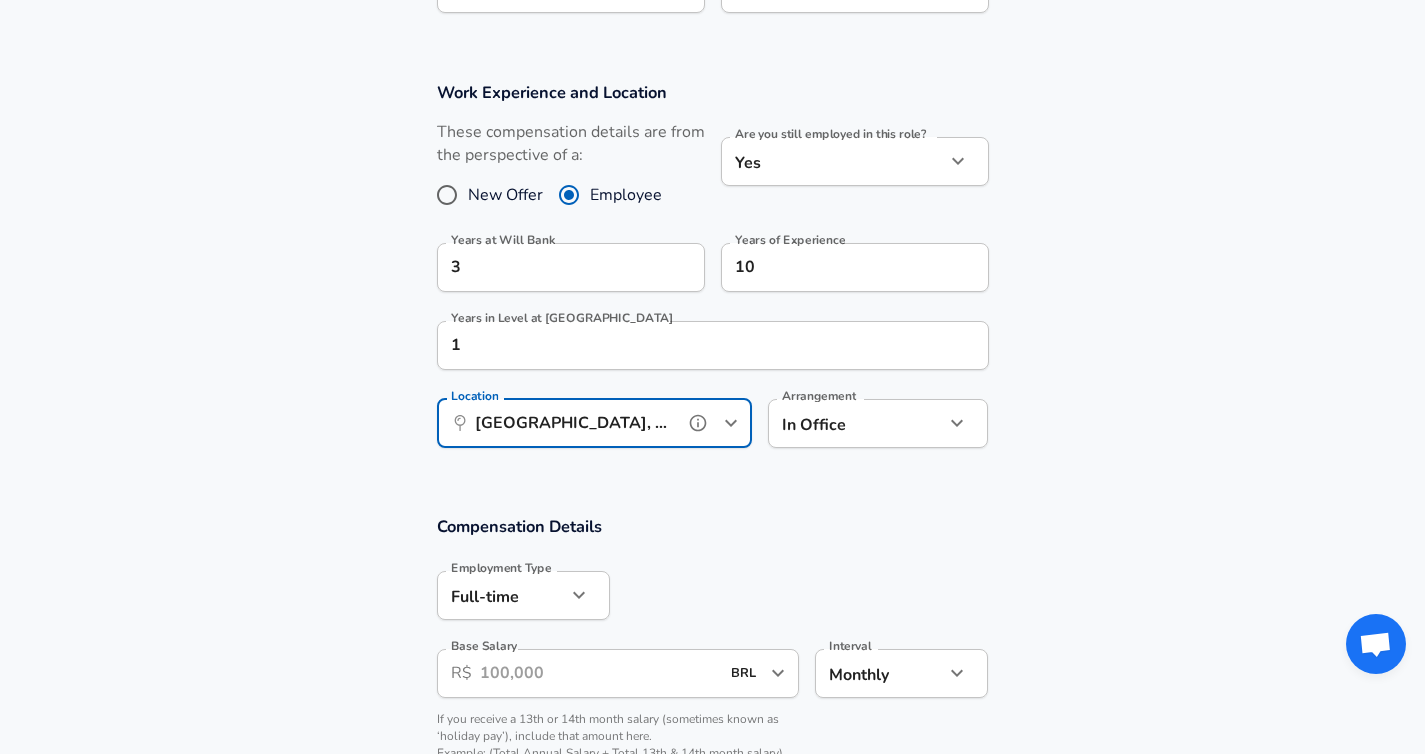 type on "[GEOGRAPHIC_DATA], [GEOGRAPHIC_DATA], [GEOGRAPHIC_DATA]" 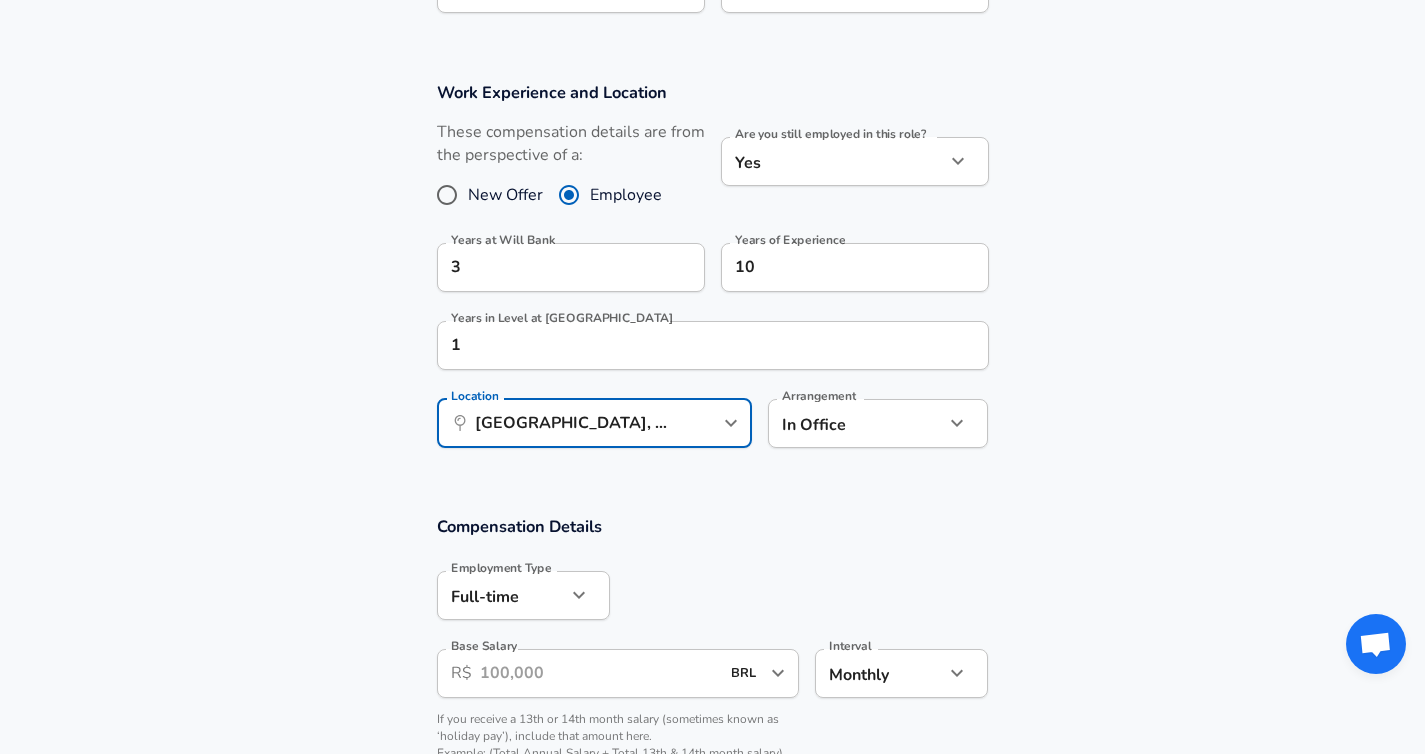 click on "Restart Add Your Salary Upload your offer letter   to verify your submission Enhance Privacy and Anonymity No Automatically hides specific fields until there are enough submissions to safely display the full details.   More Details Based on your submission and the data points that we have already collected, we will automatically hide and anonymize specific fields if there aren't enough data points to remain sufficiently anonymous. Company & Title Information   Enter the company you received your offer from Company Will Bank Company   Select the title that closest resembles your official title. This should be similar to the title that was present on your offer letter. Title Software Engineer Title Job Family Software Engineer Job Family   Select a Specialization that best fits your role. If you can't find one, select 'Other' to enter a custom specialization Select Specialization Distributed Systems (Back-End) Distributed Systems (Back-End) Select Specialization   Level Staff Software Engineer Level New Offer 3" at bounding box center [712, -419] 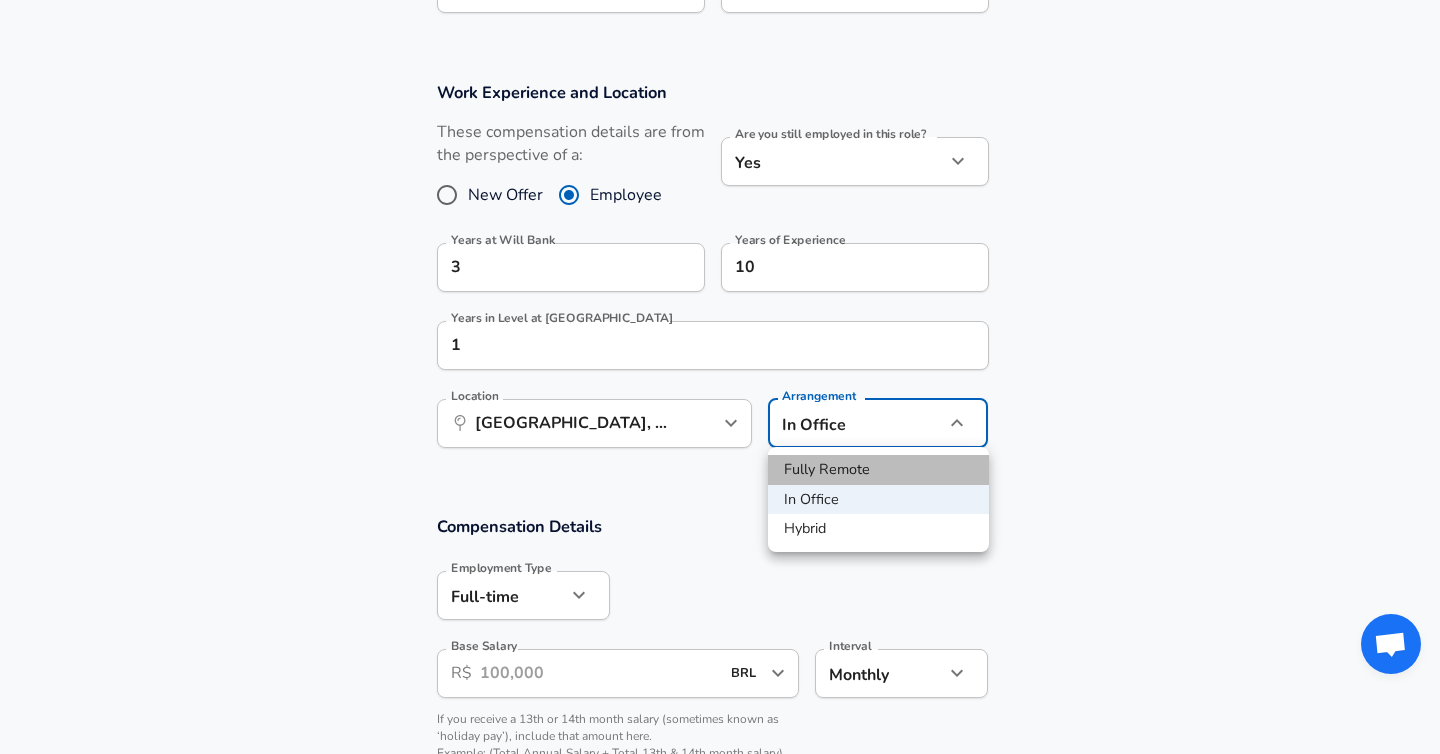 click on "Fully Remote" at bounding box center [878, 470] 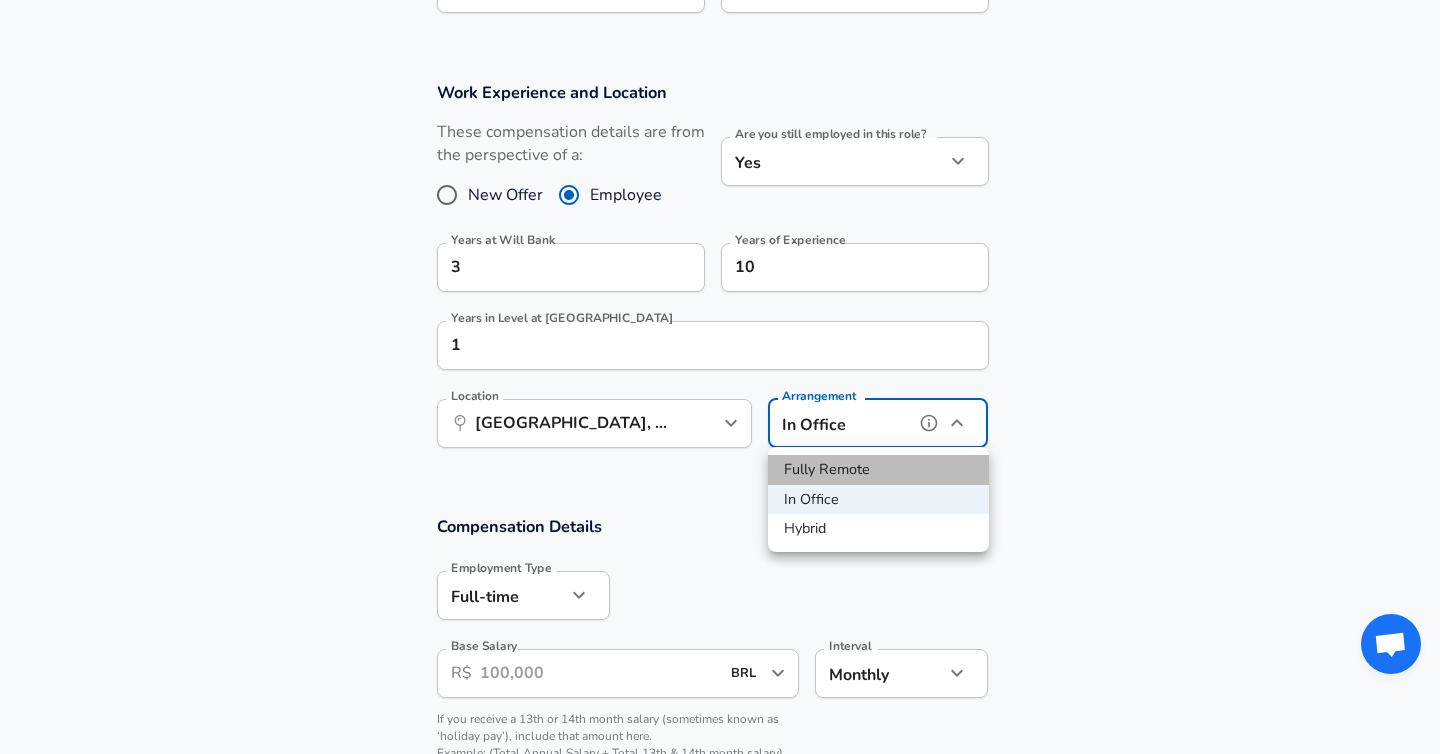 type on "remote" 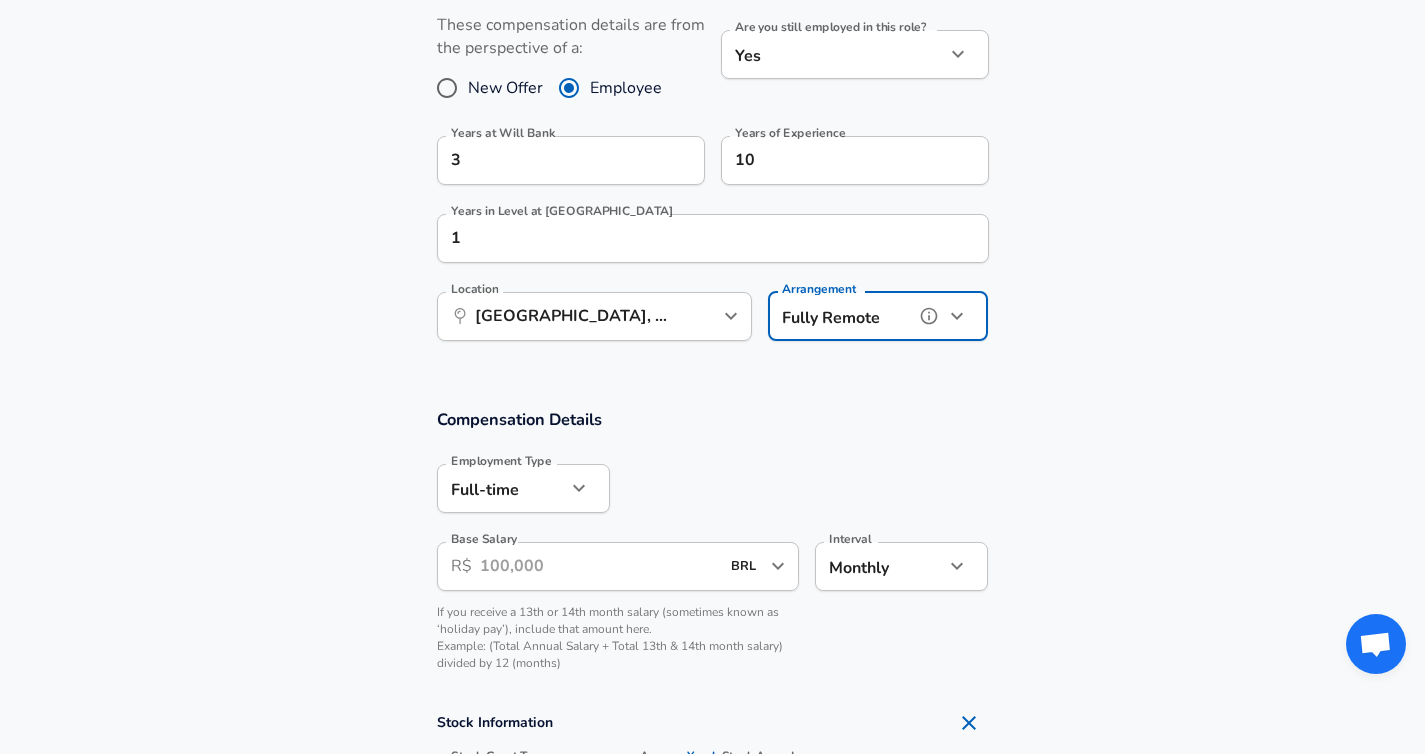 scroll, scrollTop: 957, scrollLeft: 0, axis: vertical 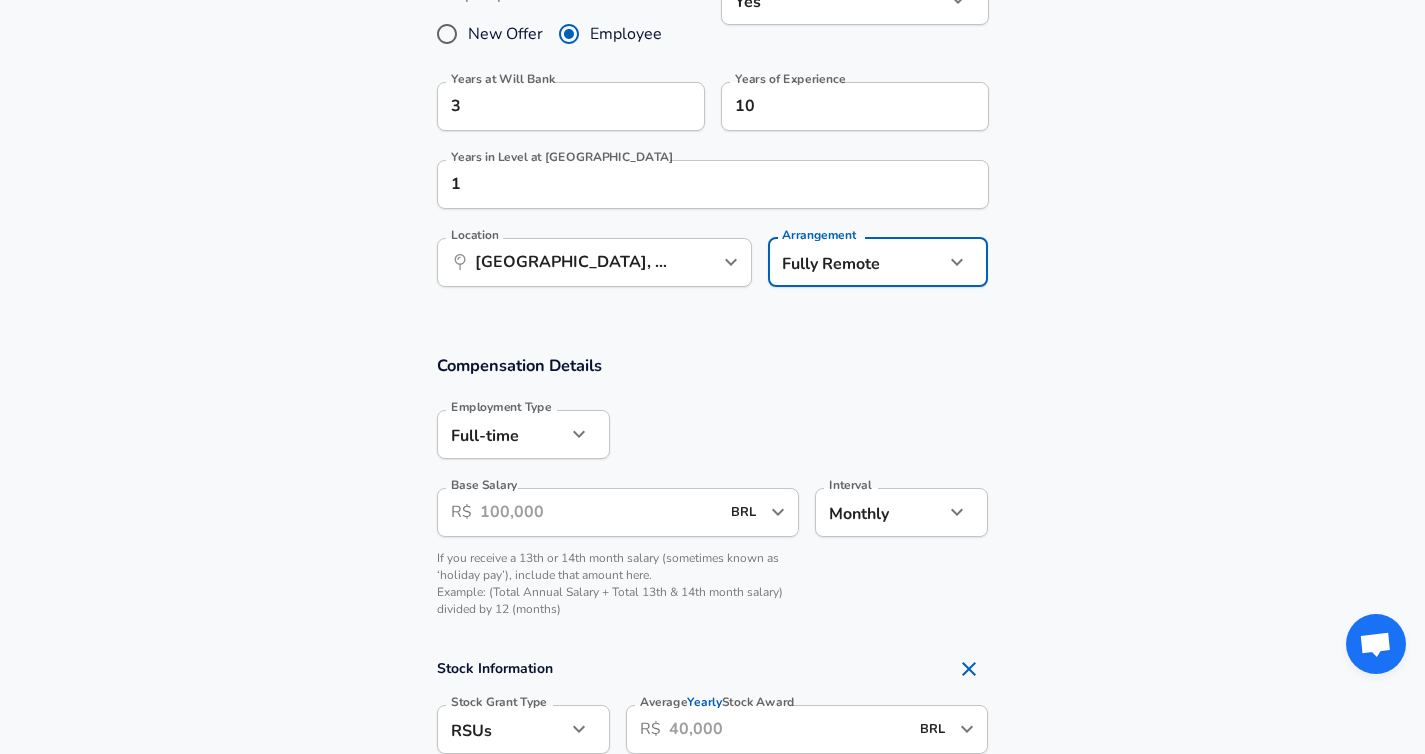 click on "Base Salary" at bounding box center (600, 512) 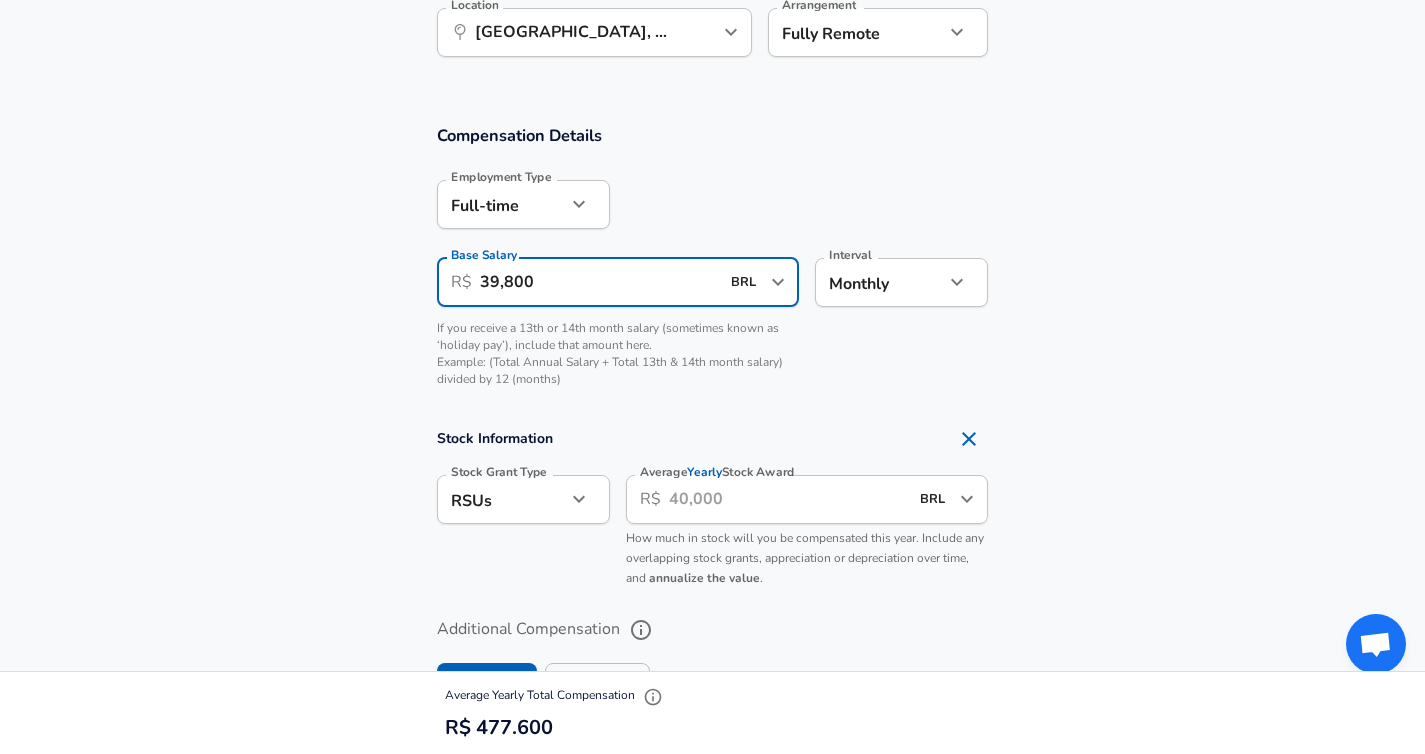 scroll, scrollTop: 1218, scrollLeft: 0, axis: vertical 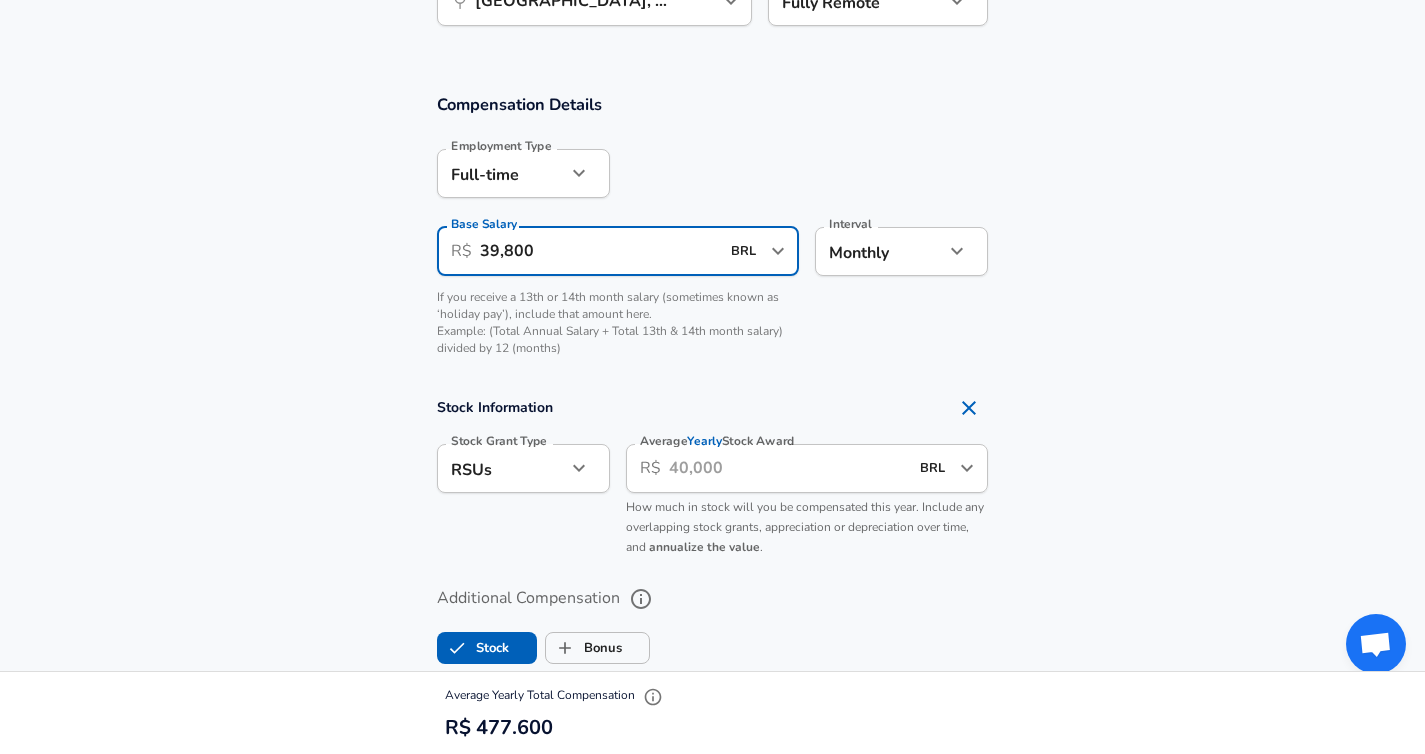 type on "39,800" 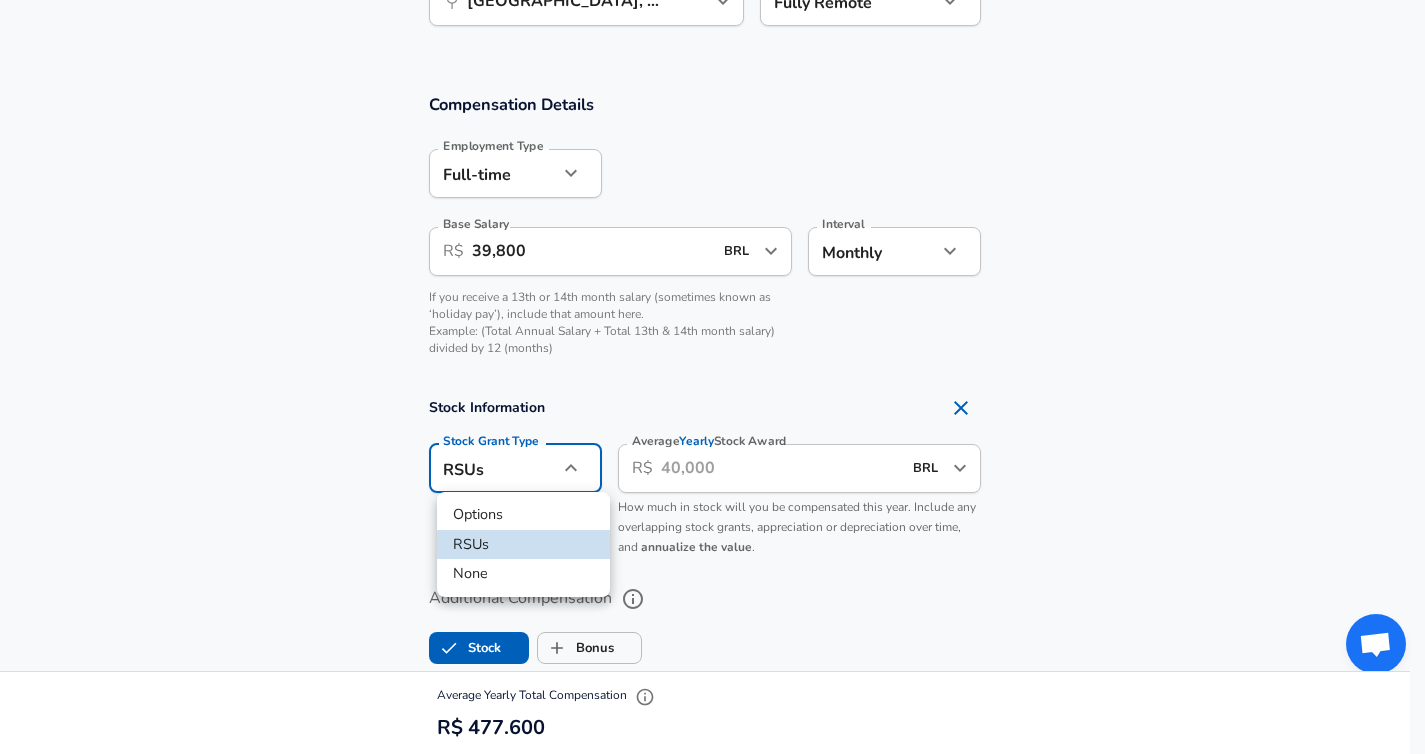 click on "Restart Add Your Salary Upload your offer letter   to verify your submission Enhance Privacy and Anonymity No Automatically hides specific fields until there are enough submissions to safely display the full details.   More Details Based on your submission and the data points that we have already collected, we will automatically hide and anonymize specific fields if there aren't enough data points to remain sufficiently anonymous. Company & Title Information   Enter the company you received your offer from Company Will Bank Company   Select the title that closest resembles your official title. This should be similar to the title that was present on your offer letter. Title Software Engineer Title Job Family Software Engineer Job Family   Select a Specialization that best fits your role. If you can't find one, select 'Other' to enter a custom specialization Select Specialization Distributed Systems (Back-End) Distributed Systems (Back-End) Select Specialization   Level Staff Software Engineer Level New Offer 3" at bounding box center [712, -841] 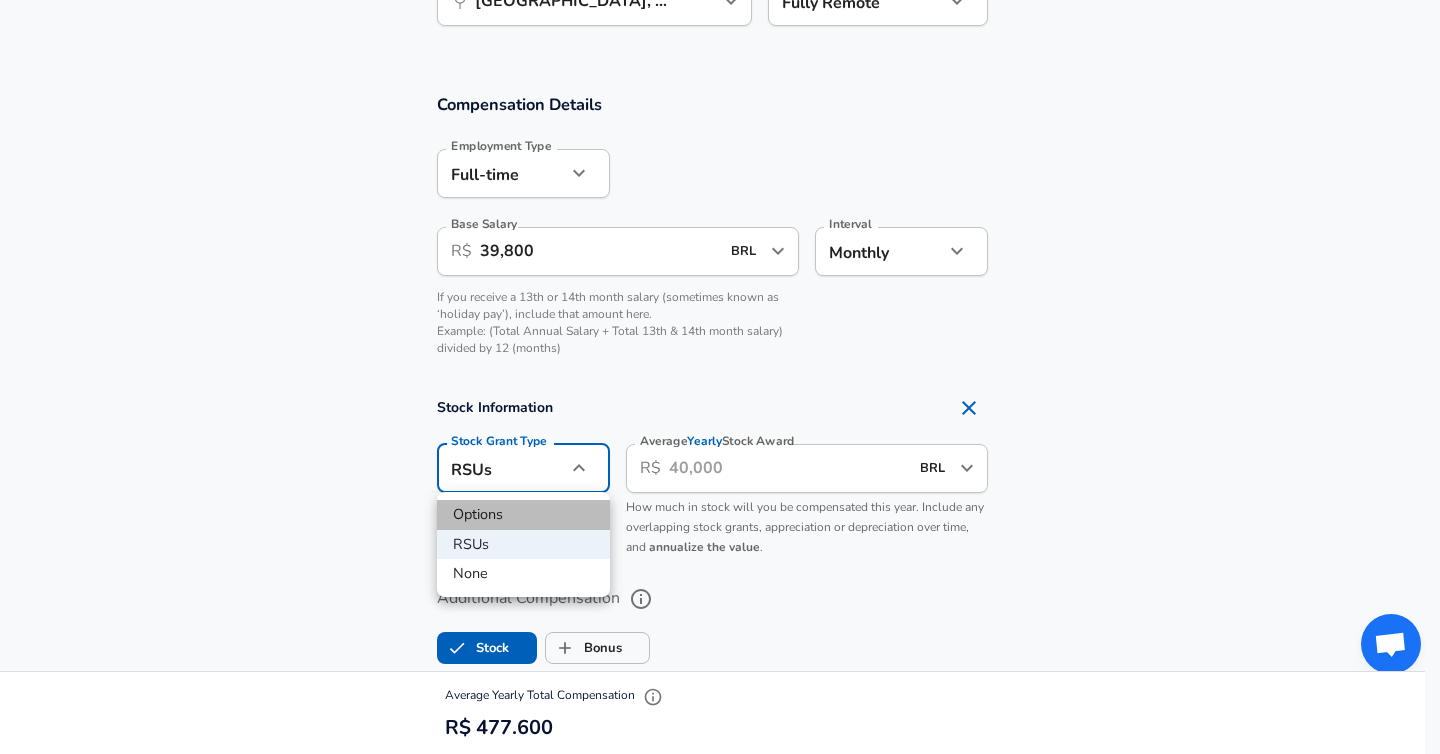 click on "Options" at bounding box center [523, 515] 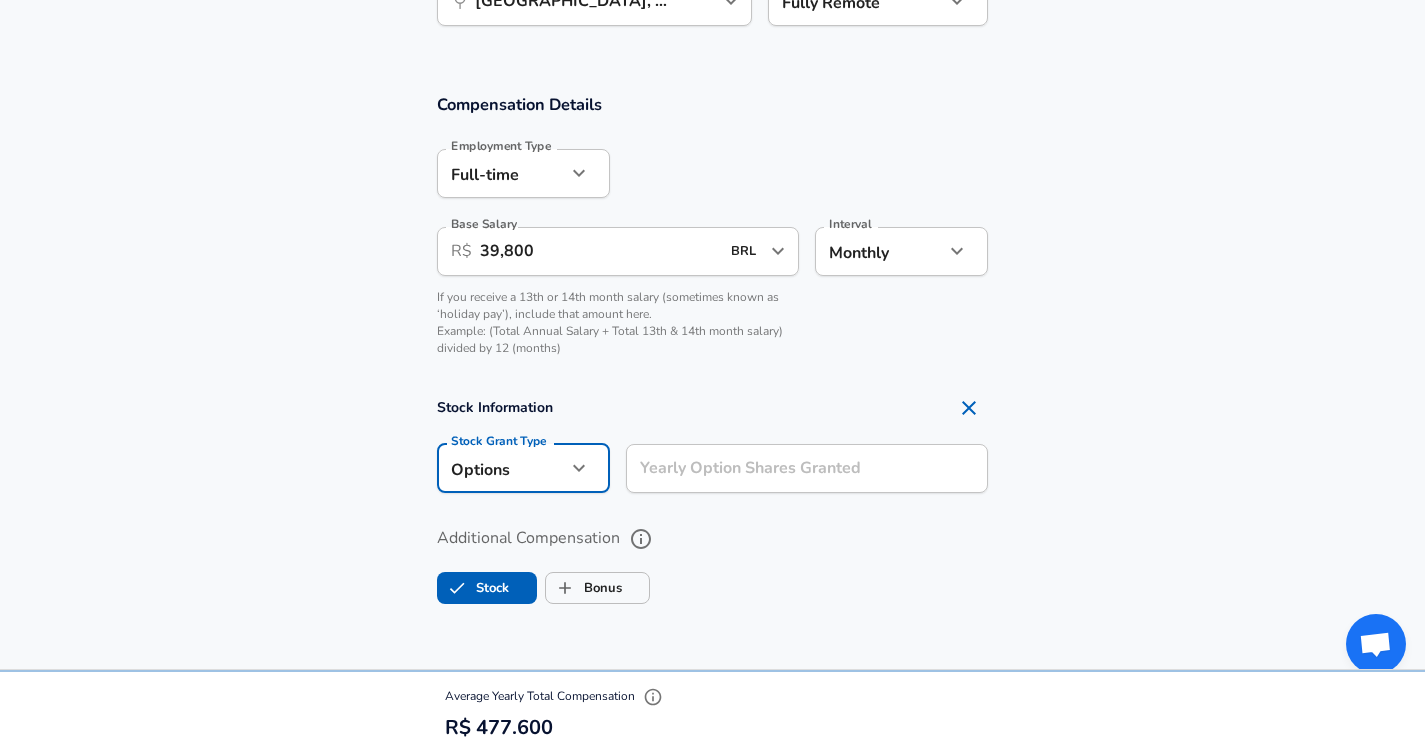 click on "Yearly Option Shares Granted Yearly Option Shares Granted" at bounding box center [807, 471] 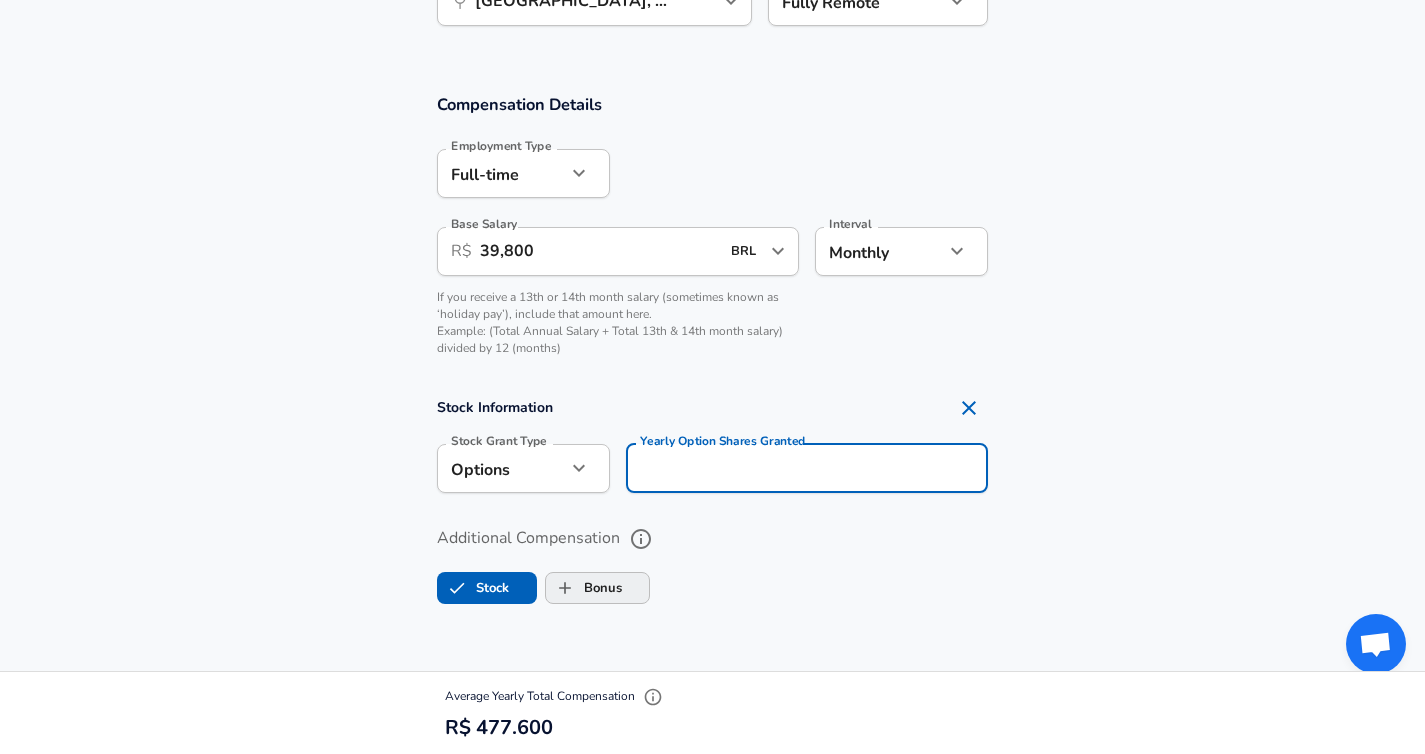 click on "Stock Bonus" at bounding box center (713, 584) 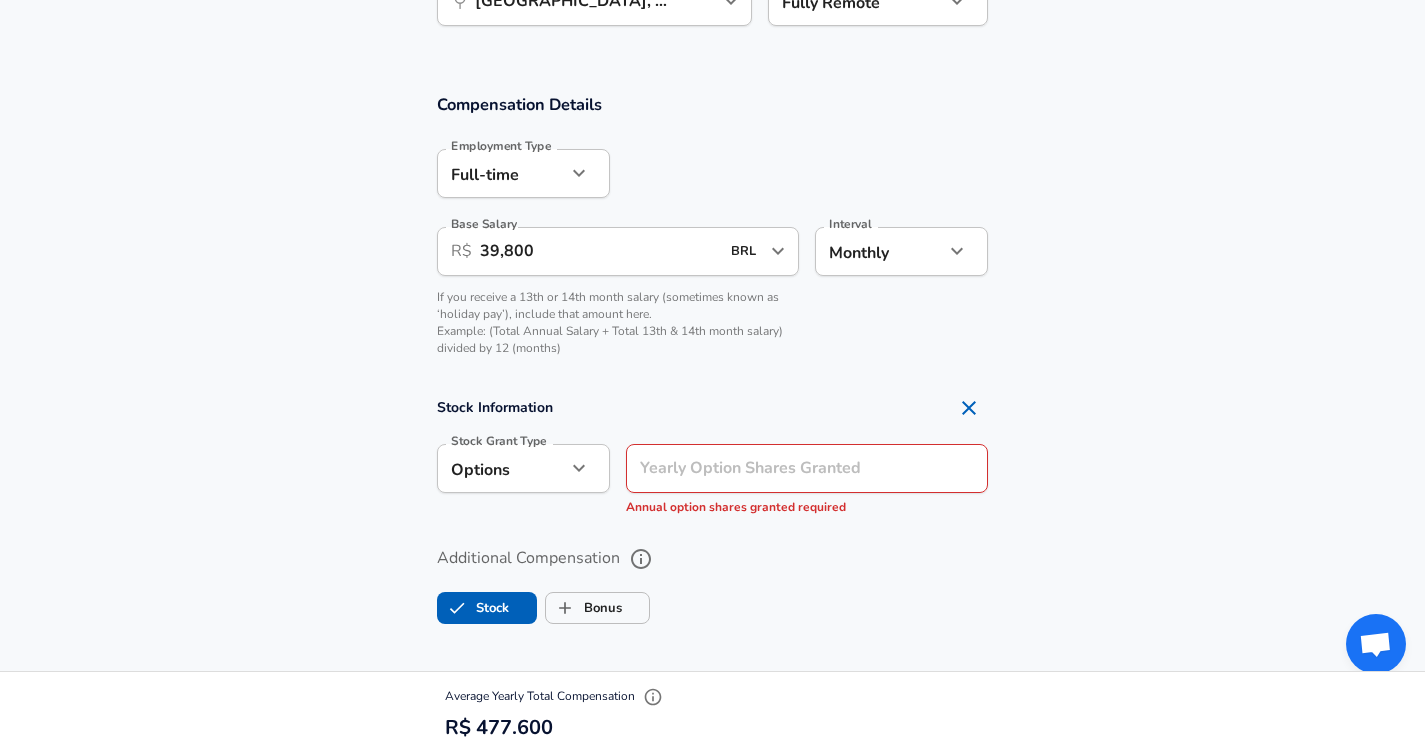 click on "Yearly Option Shares Granted Yearly Option Shares Granted Annual option shares granted required" at bounding box center (807, 481) 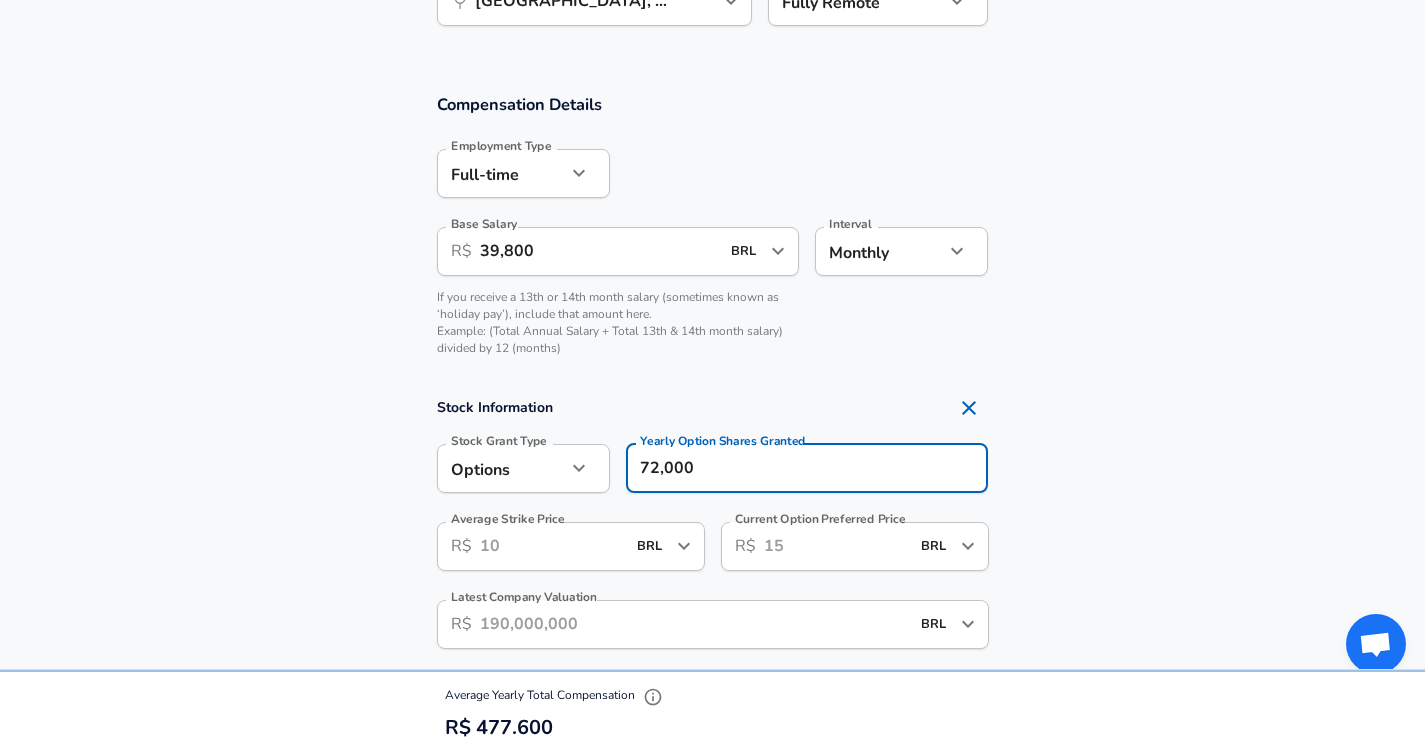 type on "72,000" 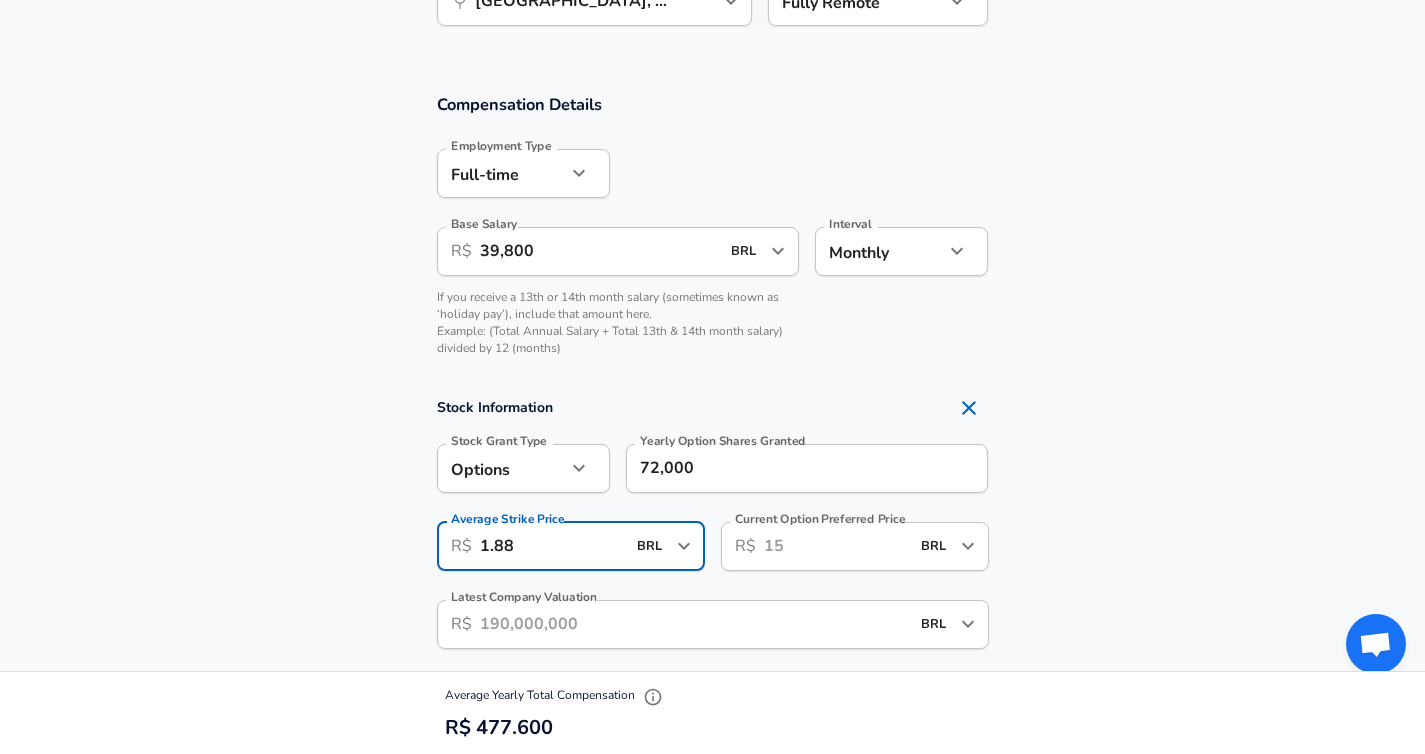 type on "1.88" 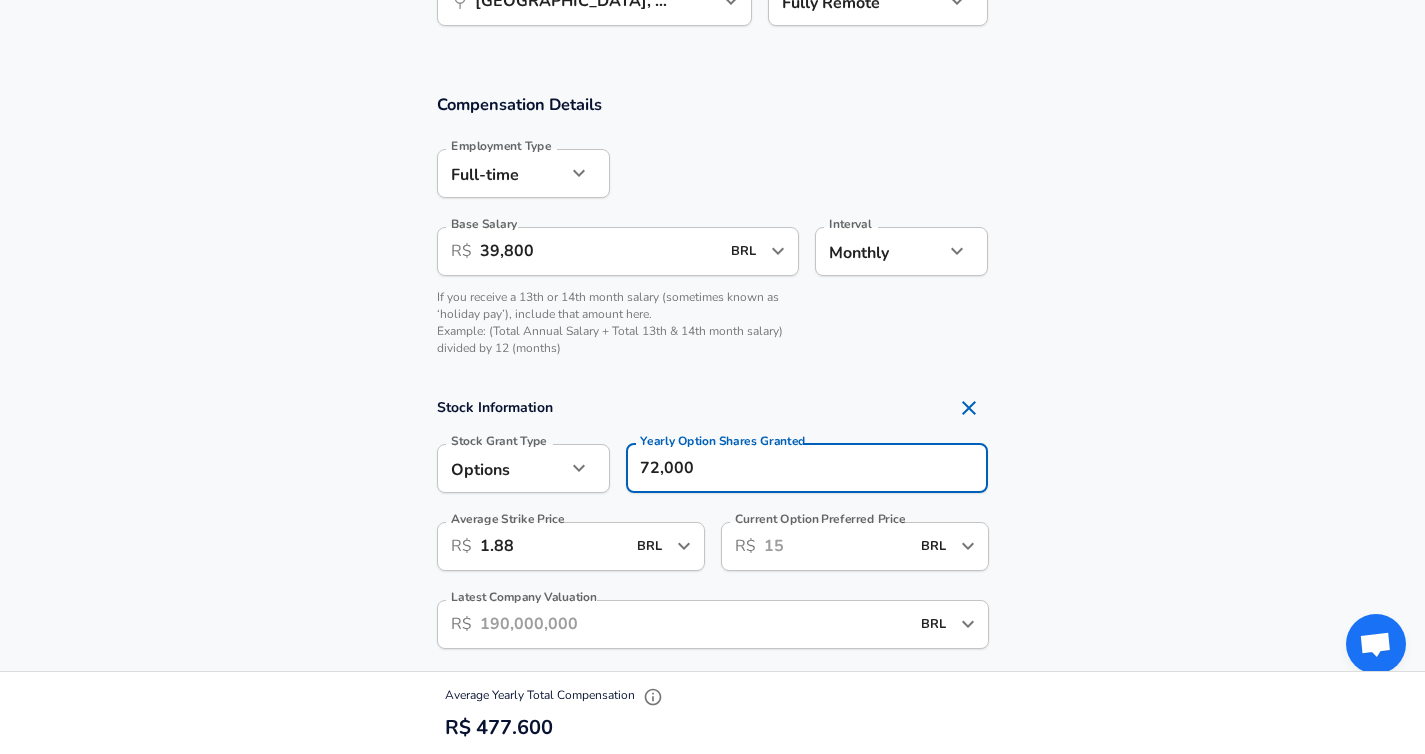 click on "72,000" at bounding box center [807, 468] 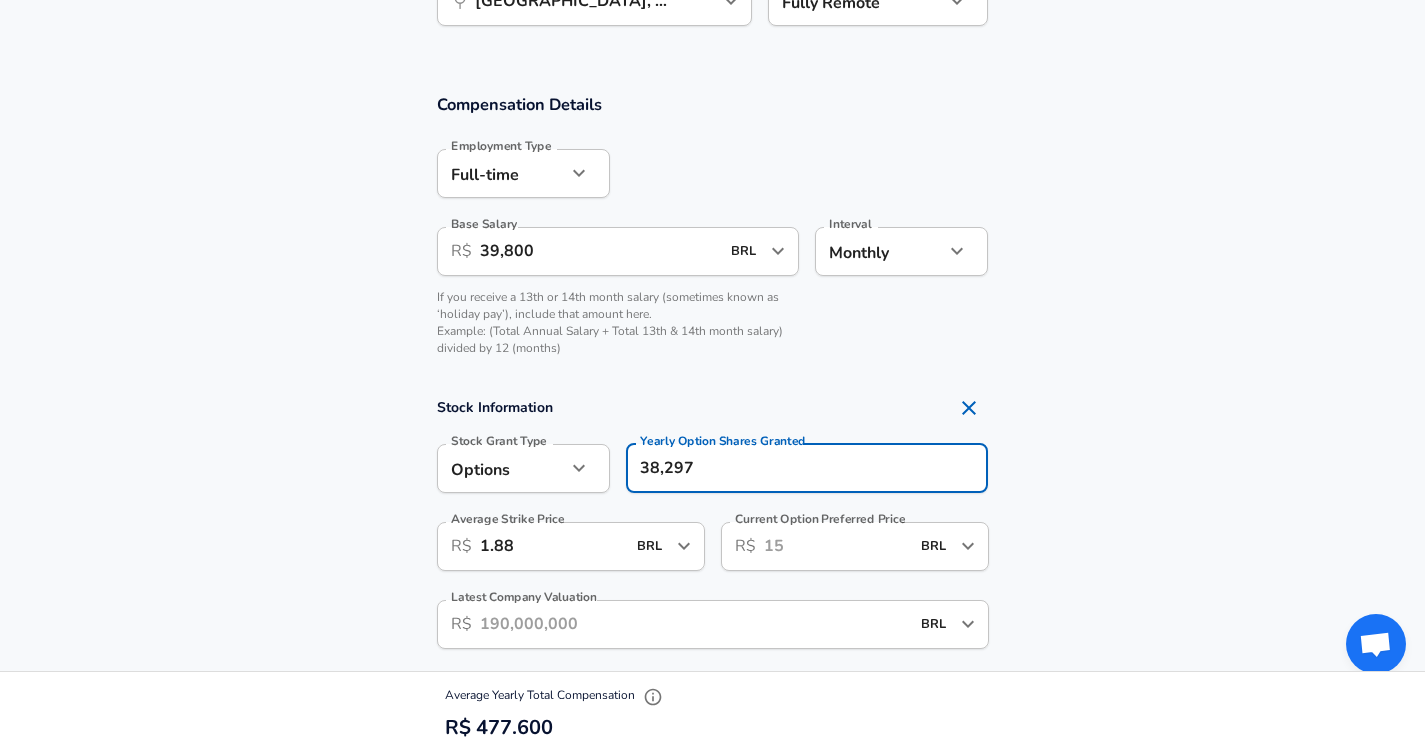type on "38,297" 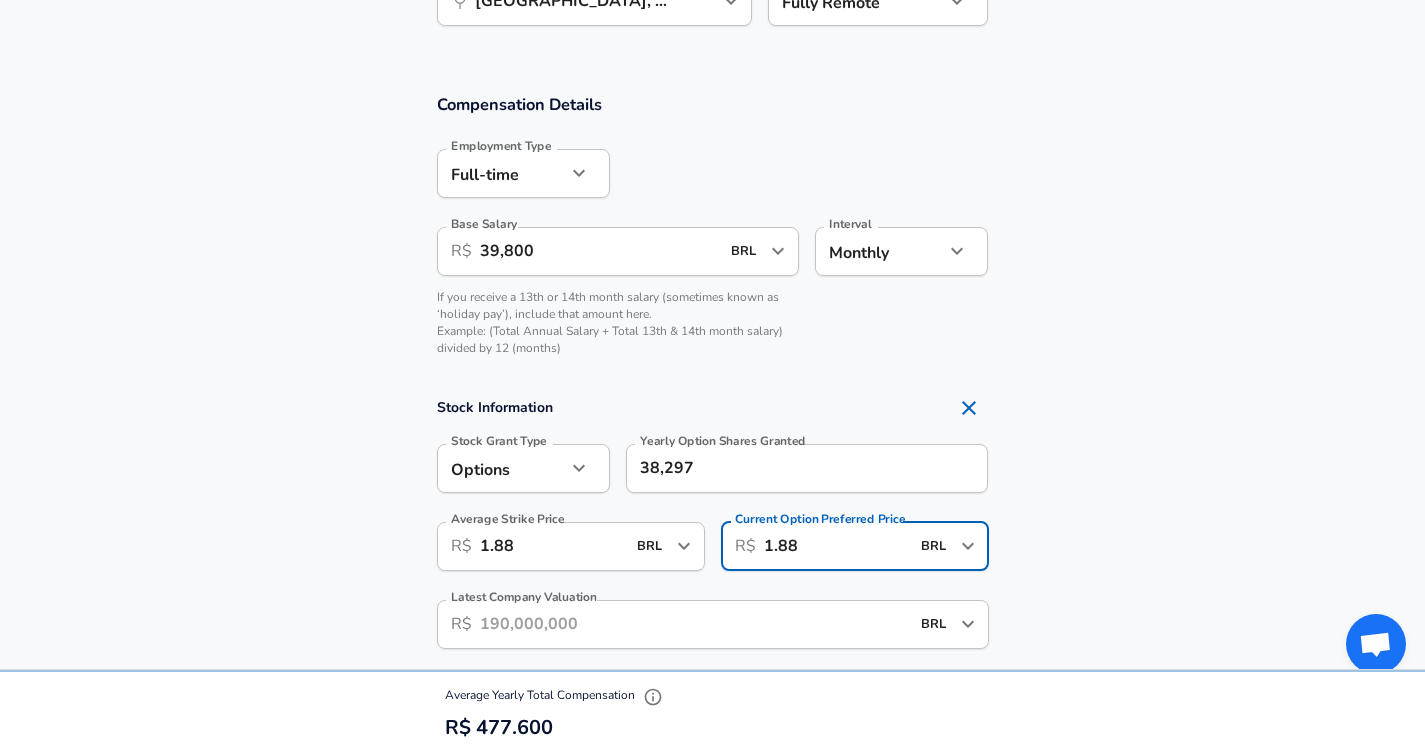 type on "1.88" 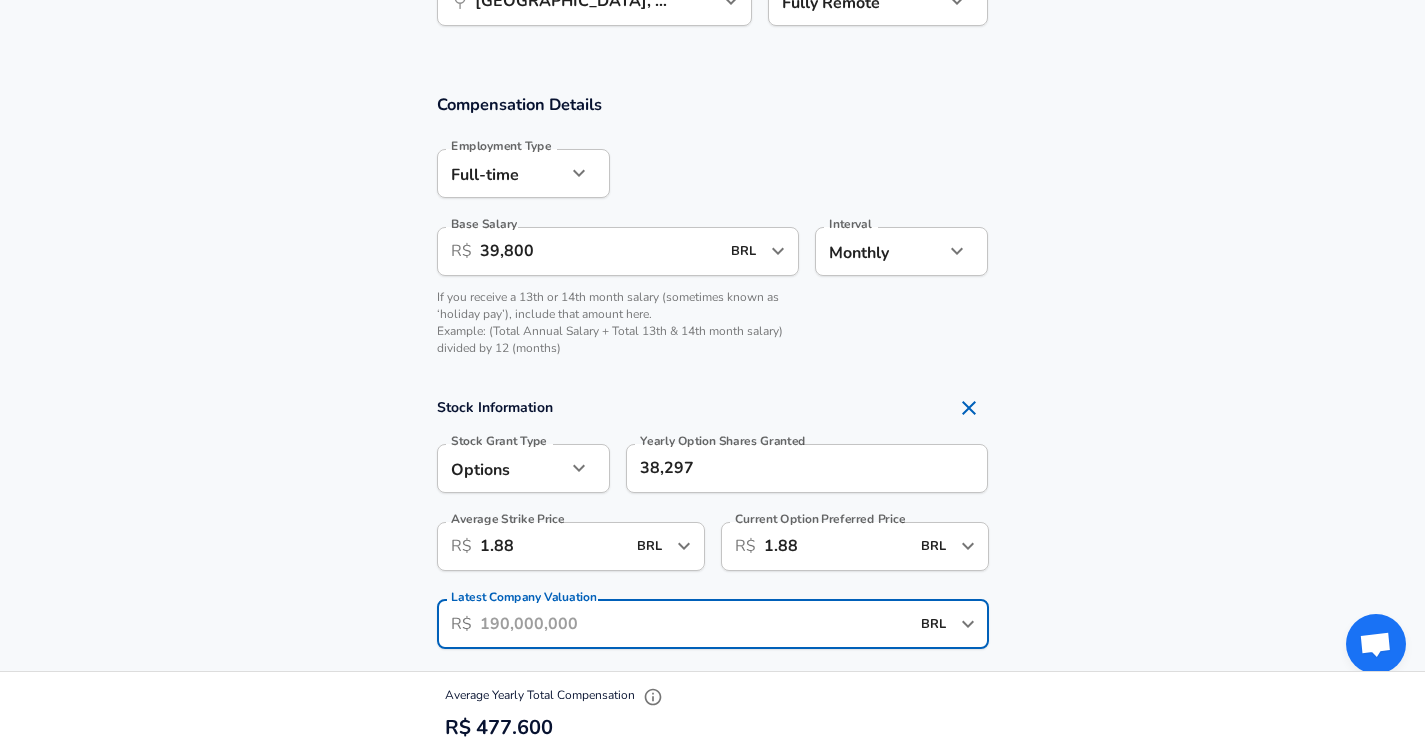 scroll, scrollTop: 0, scrollLeft: 0, axis: both 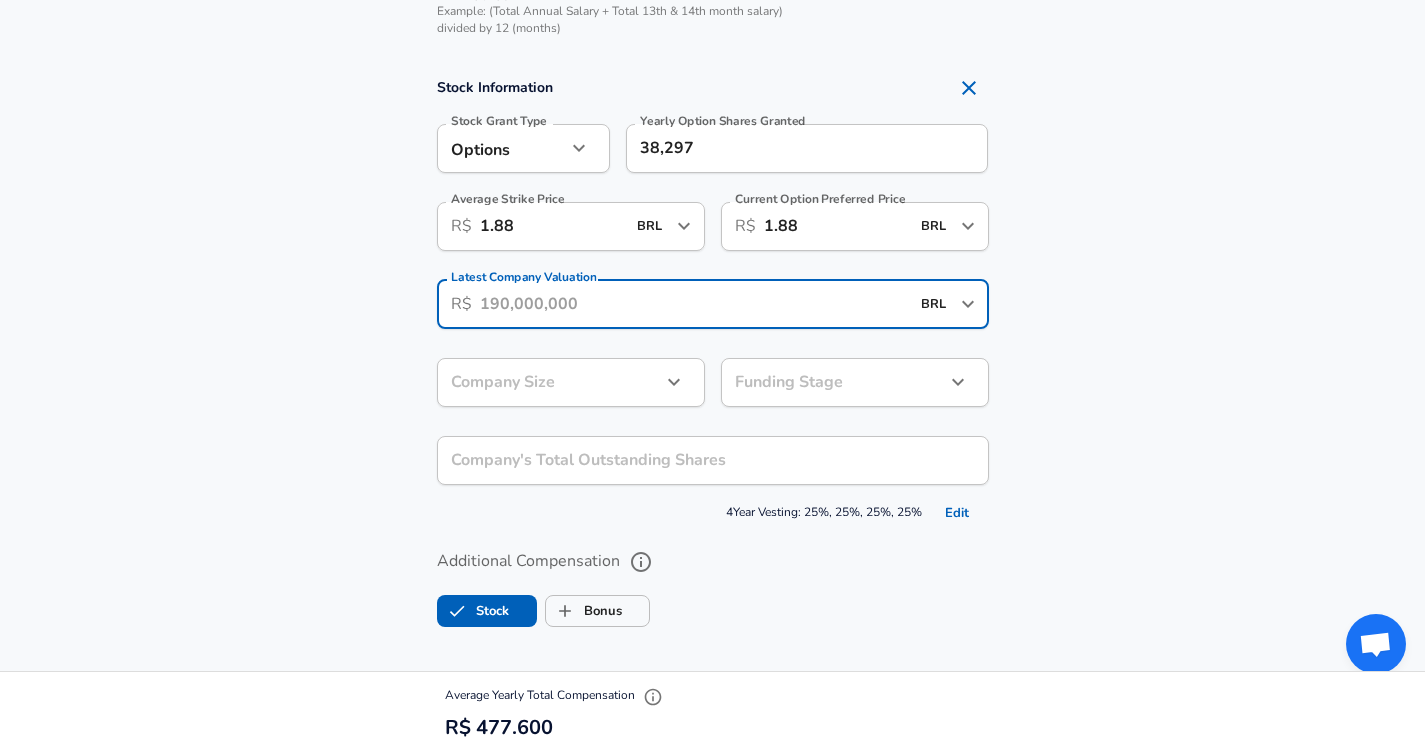click on "Restart Add Your Salary Upload your offer letter   to verify your submission Enhance Privacy and Anonymity No Automatically hides specific fields until there are enough submissions to safely display the full details.   More Details Based on your submission and the data points that we have already collected, we will automatically hide and anonymize specific fields if there aren't enough data points to remain sufficiently anonymous. Company & Title Information   Enter the company you received your offer from Company Will Bank Company   Select the title that closest resembles your official title. This should be similar to the title that was present on your offer letter. Title Software Engineer Title Job Family Software Engineer Job Family   Select a Specialization that best fits your role. If you can't find one, select 'Other' to enter a custom specialization Select Specialization Distributed Systems (Back-End) Distributed Systems (Back-End) Select Specialization   Level Staff Software Engineer Level New Offer 3" at bounding box center (712, -1161) 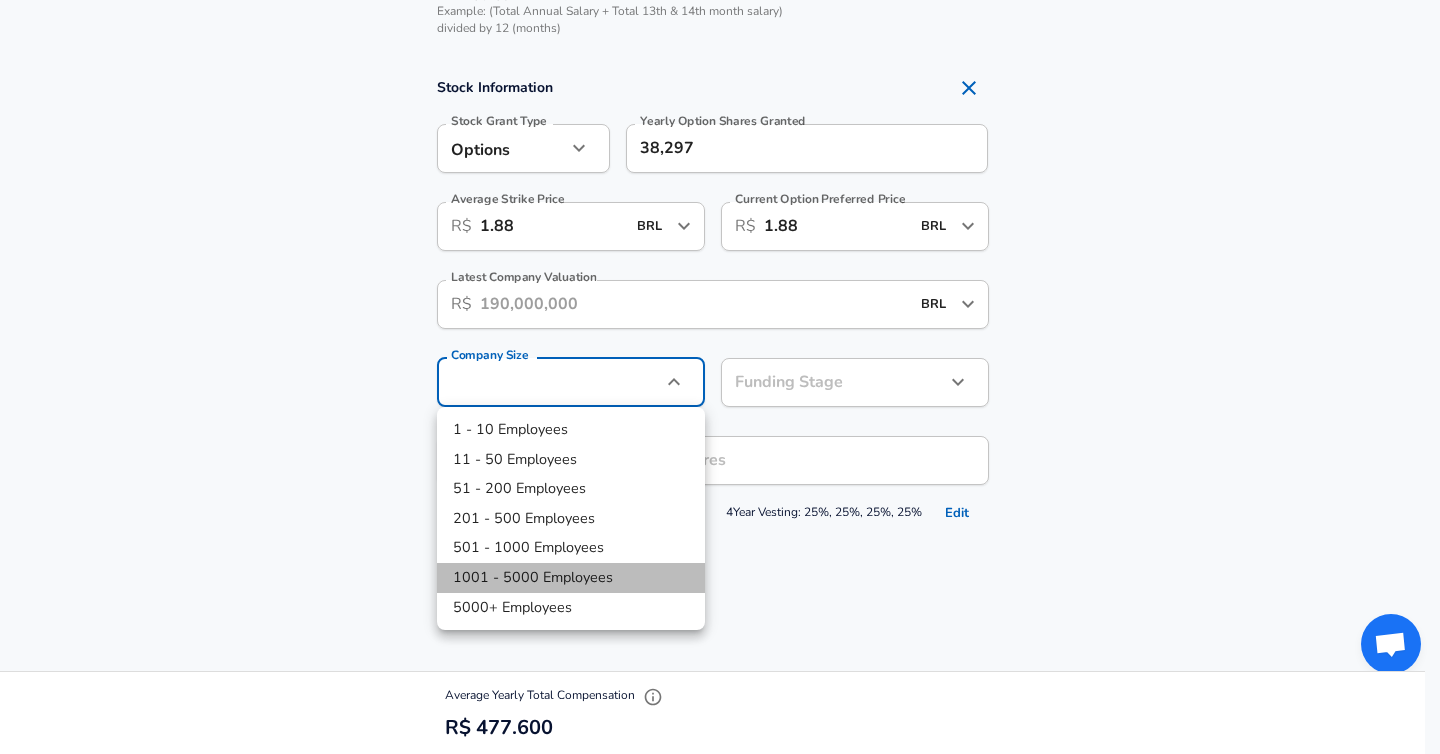 click on "1001 - 5000 Employees" at bounding box center (571, 578) 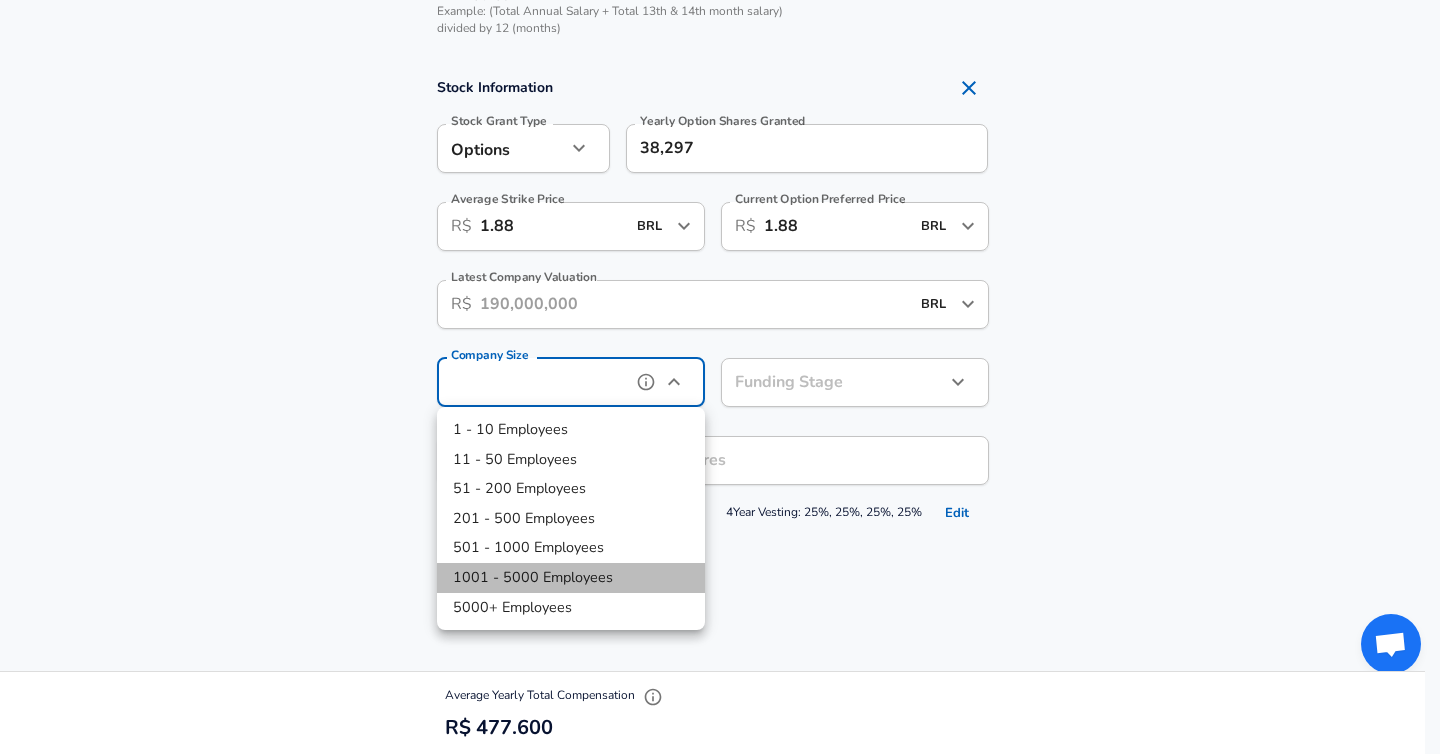 type on "1001-5000" 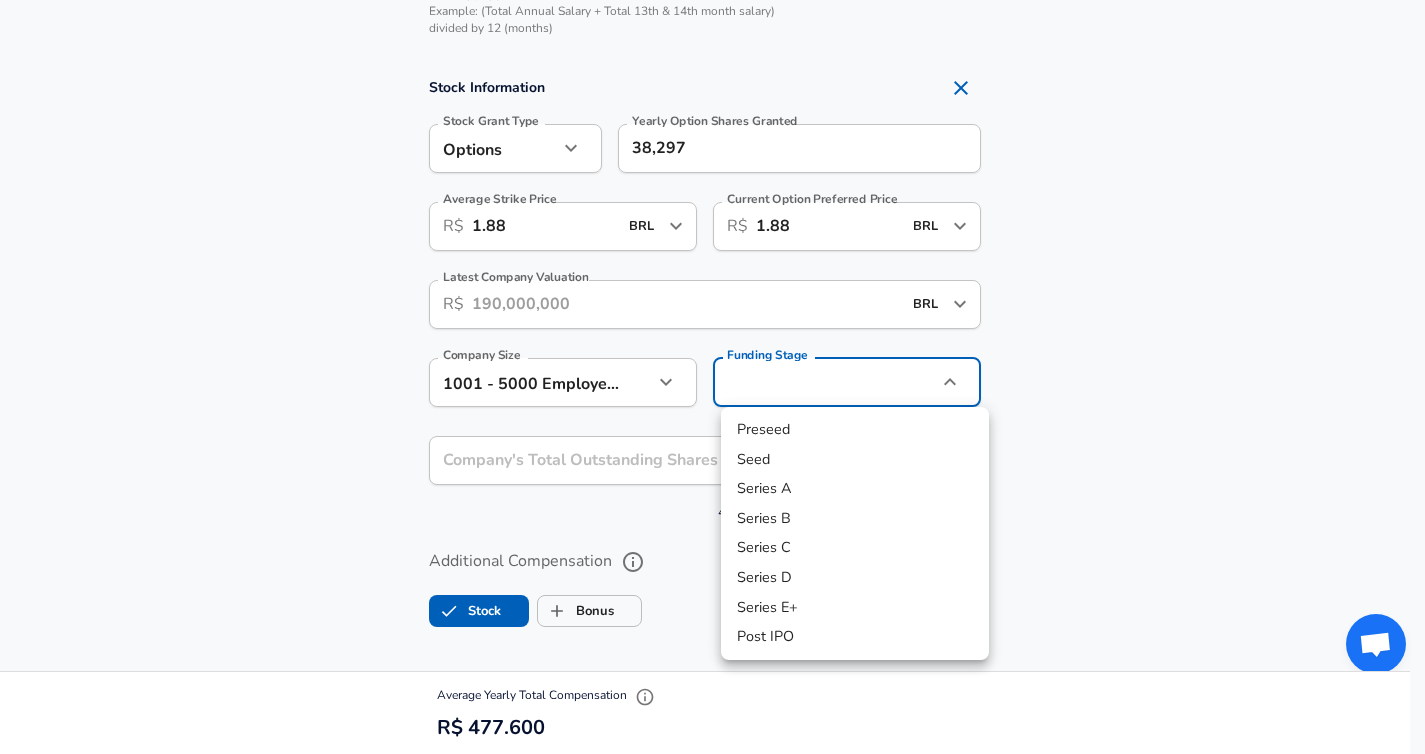 click on "Restart Add Your Salary Upload your offer letter   to verify your submission Enhance Privacy and Anonymity No Automatically hides specific fields until there are enough submissions to safely display the full details.   More Details Based on your submission and the data points that we have already collected, we will automatically hide and anonymize specific fields if there aren't enough data points to remain sufficiently anonymous. Company & Title Information   Enter the company you received your offer from Company Will Bank Company   Select the title that closest resembles your official title. This should be similar to the title that was present on your offer letter. Title Software Engineer Title Job Family Software Engineer Job Family   Select a Specialization that best fits your role. If you can't find one, select 'Other' to enter a custom specialization Select Specialization Distributed Systems (Back-End) Distributed Systems (Back-End) Select Specialization   Level Staff Software Engineer Level New Offer 3" at bounding box center (712, -1161) 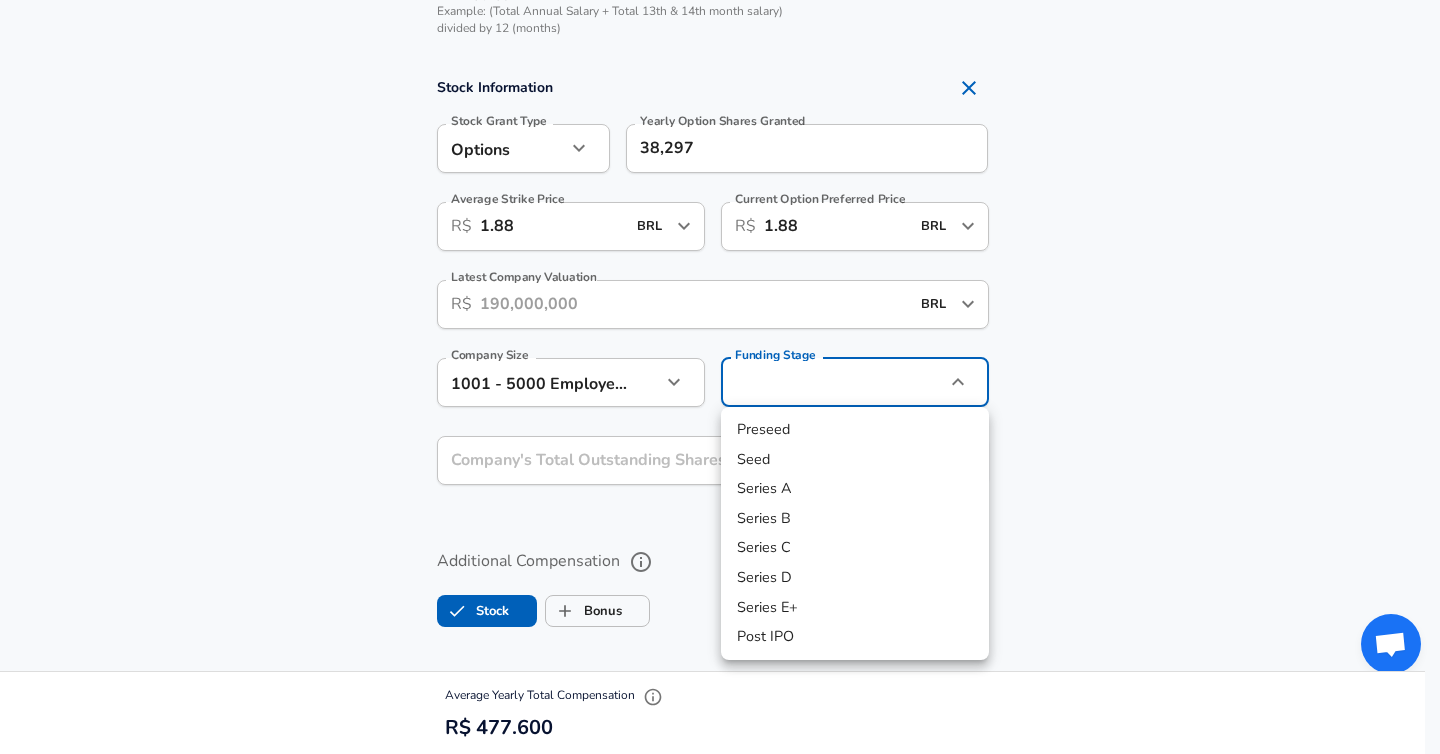 click on "Series E+" at bounding box center (855, 608) 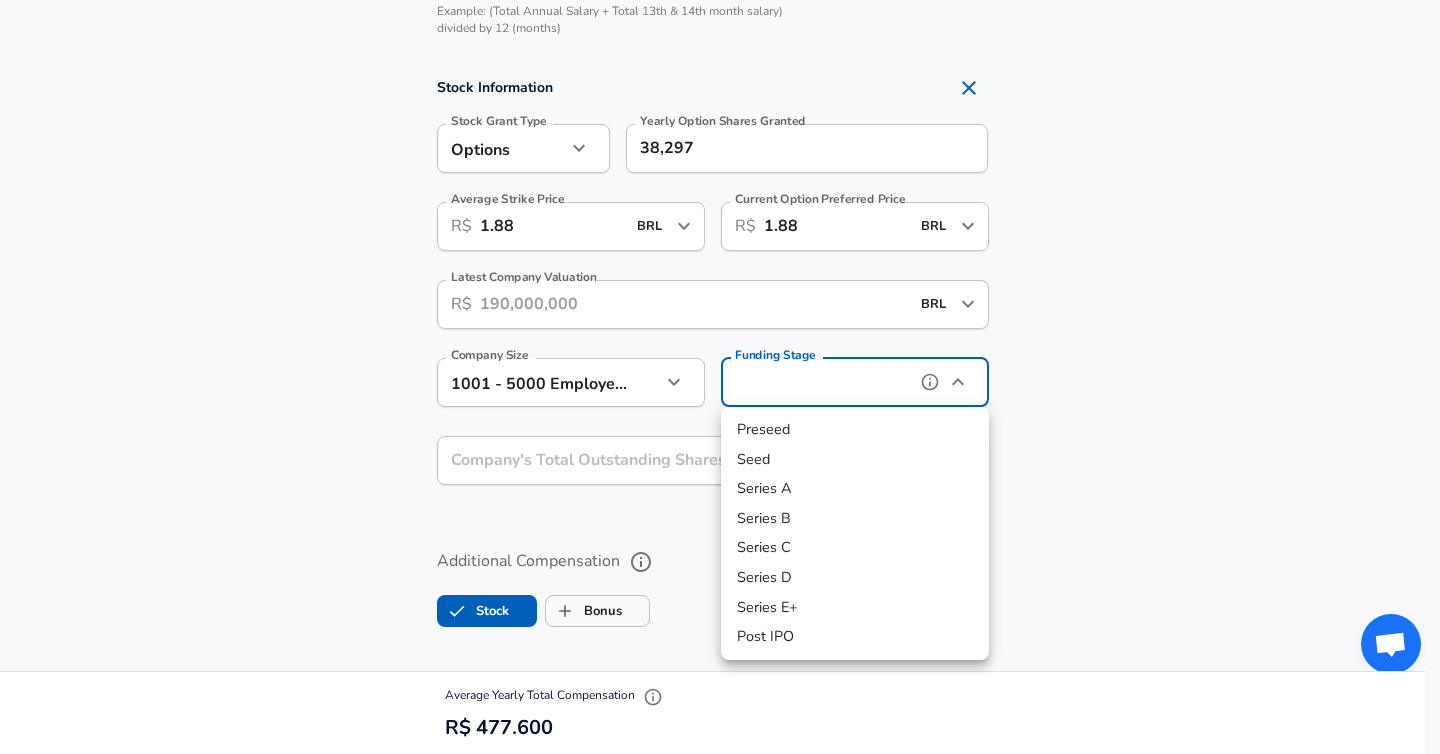 type on "series_e_plus" 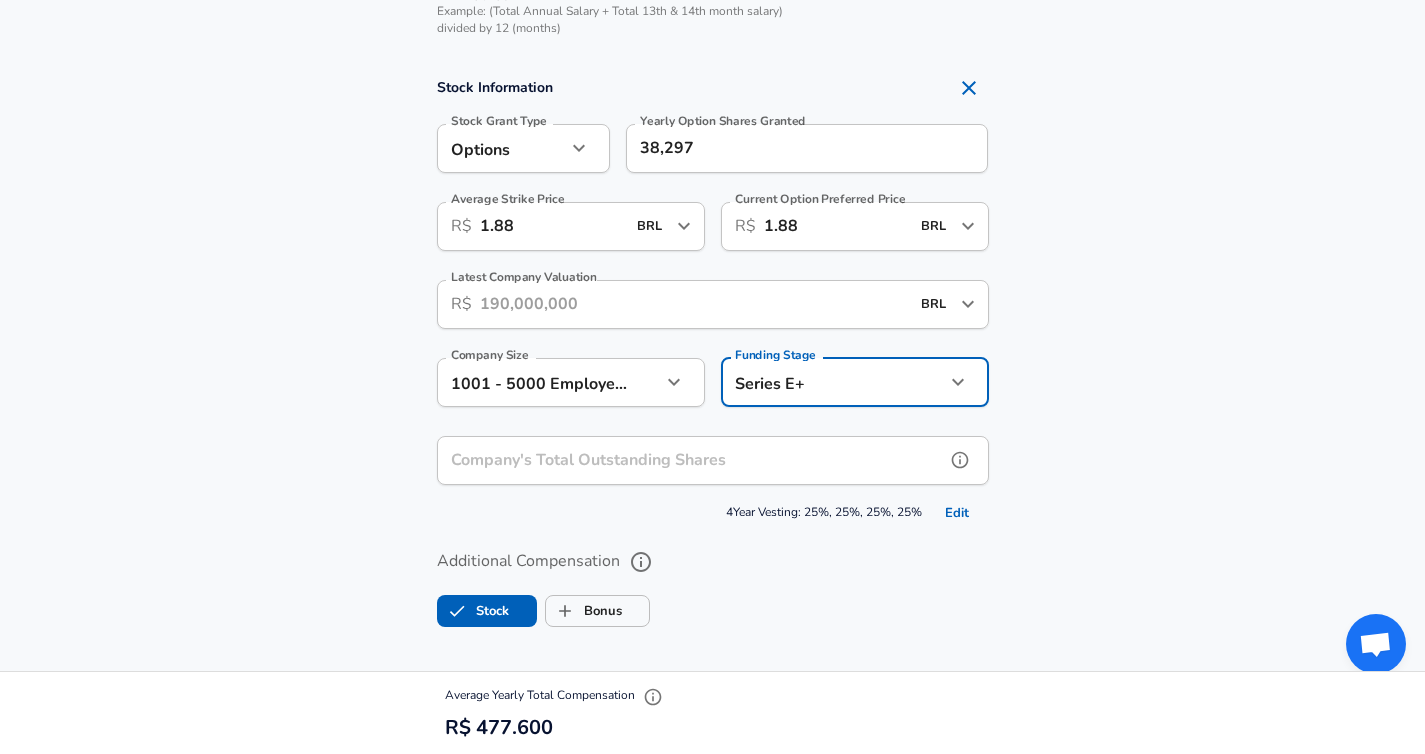 click on "Company's Total Outstanding Shares Company's Total Outstanding Shares" at bounding box center [713, 463] 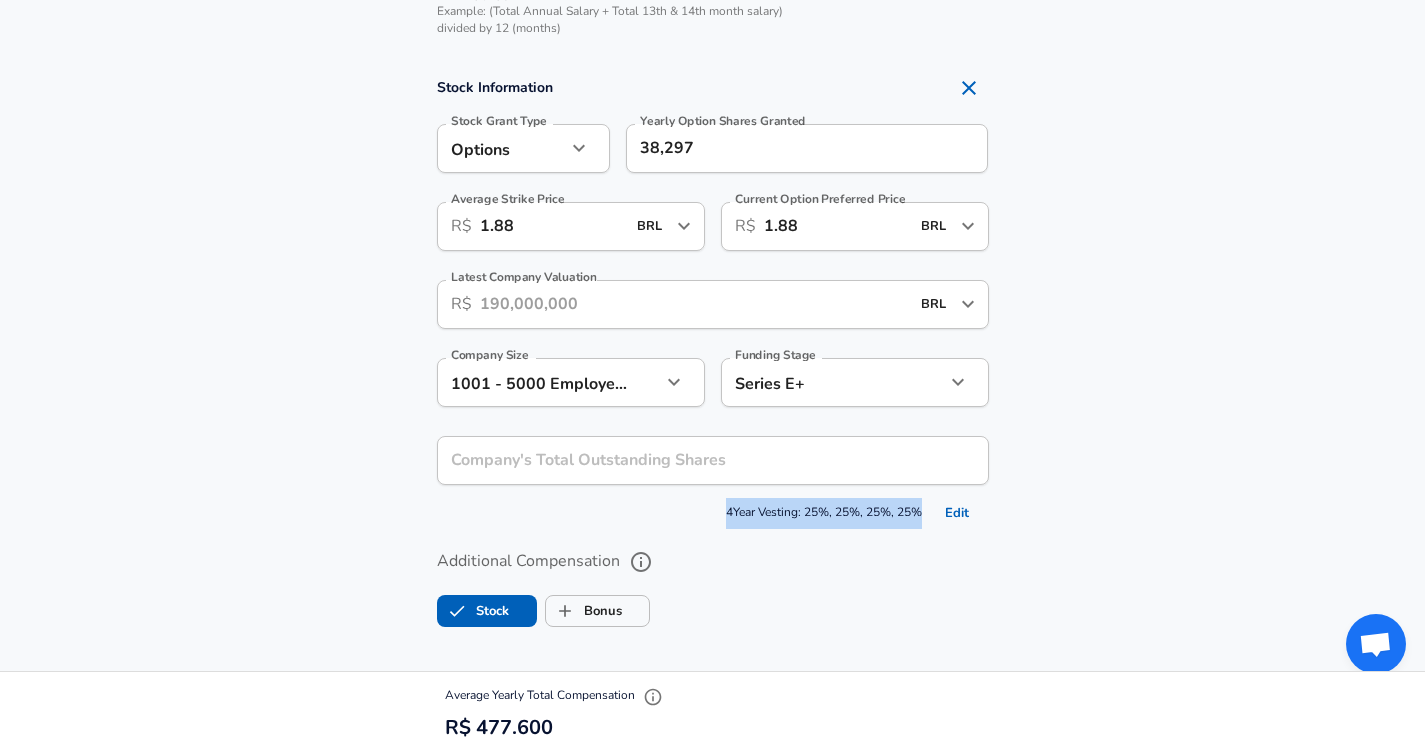 drag, startPoint x: 713, startPoint y: 509, endPoint x: 922, endPoint y: 512, distance: 209.02153 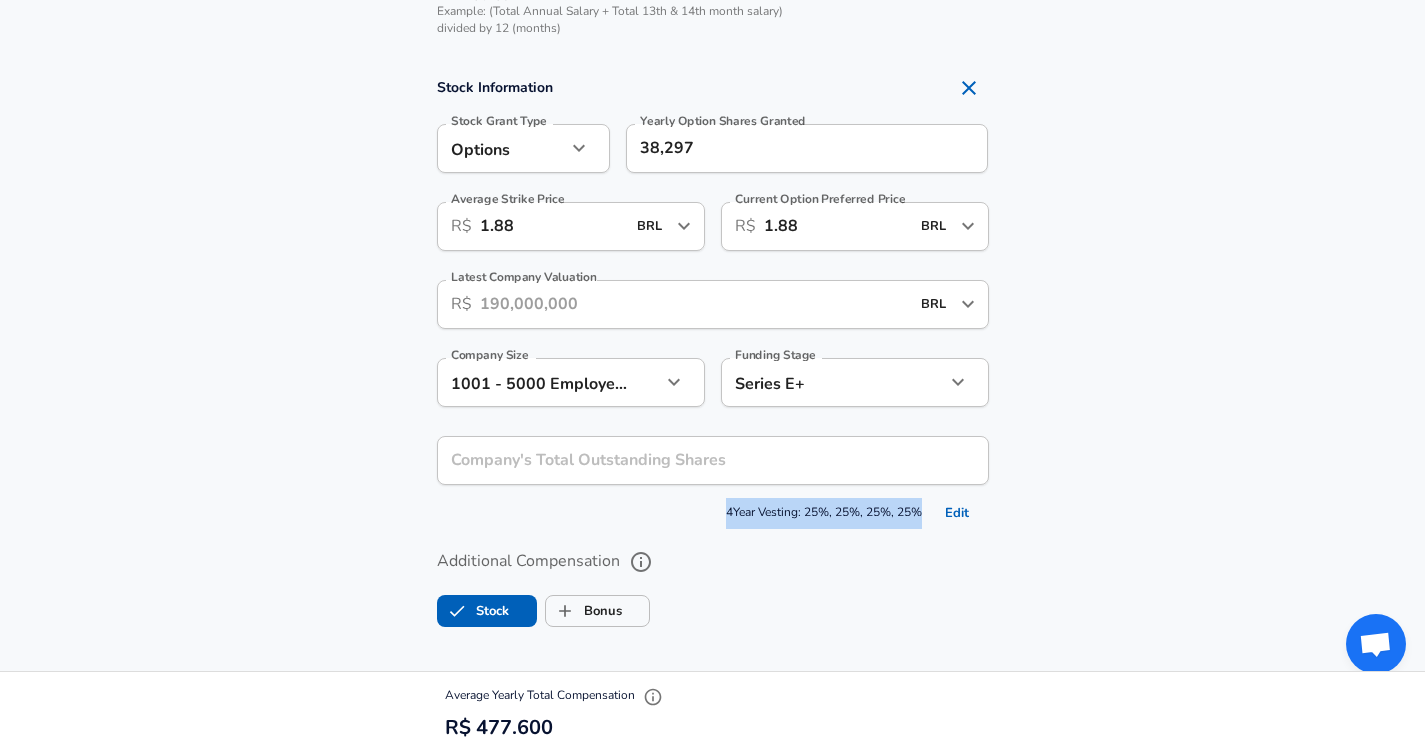 click on "4  Year Vesting:   25%, 25%, 25%, 25%   Edit" at bounding box center (713, 513) 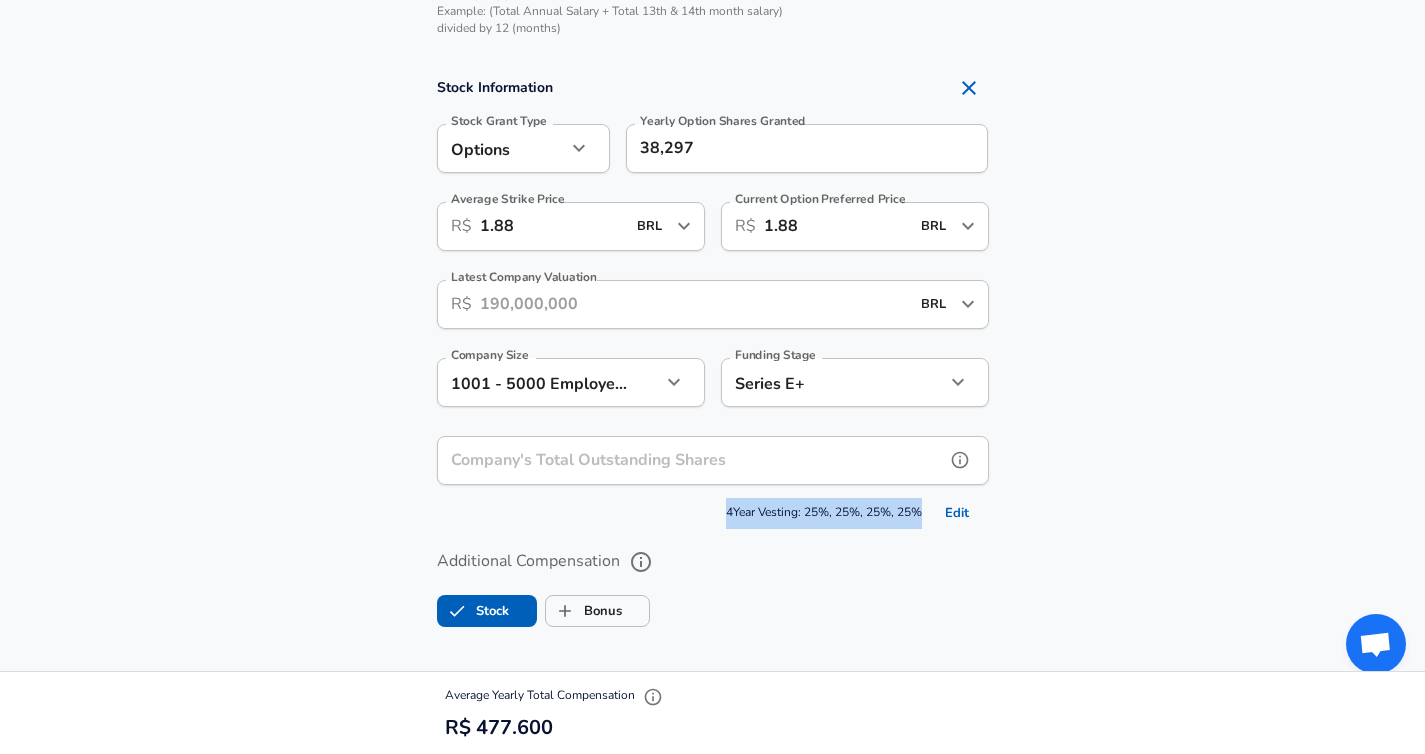 click on "Company's Total Outstanding Shares" at bounding box center [691, 460] 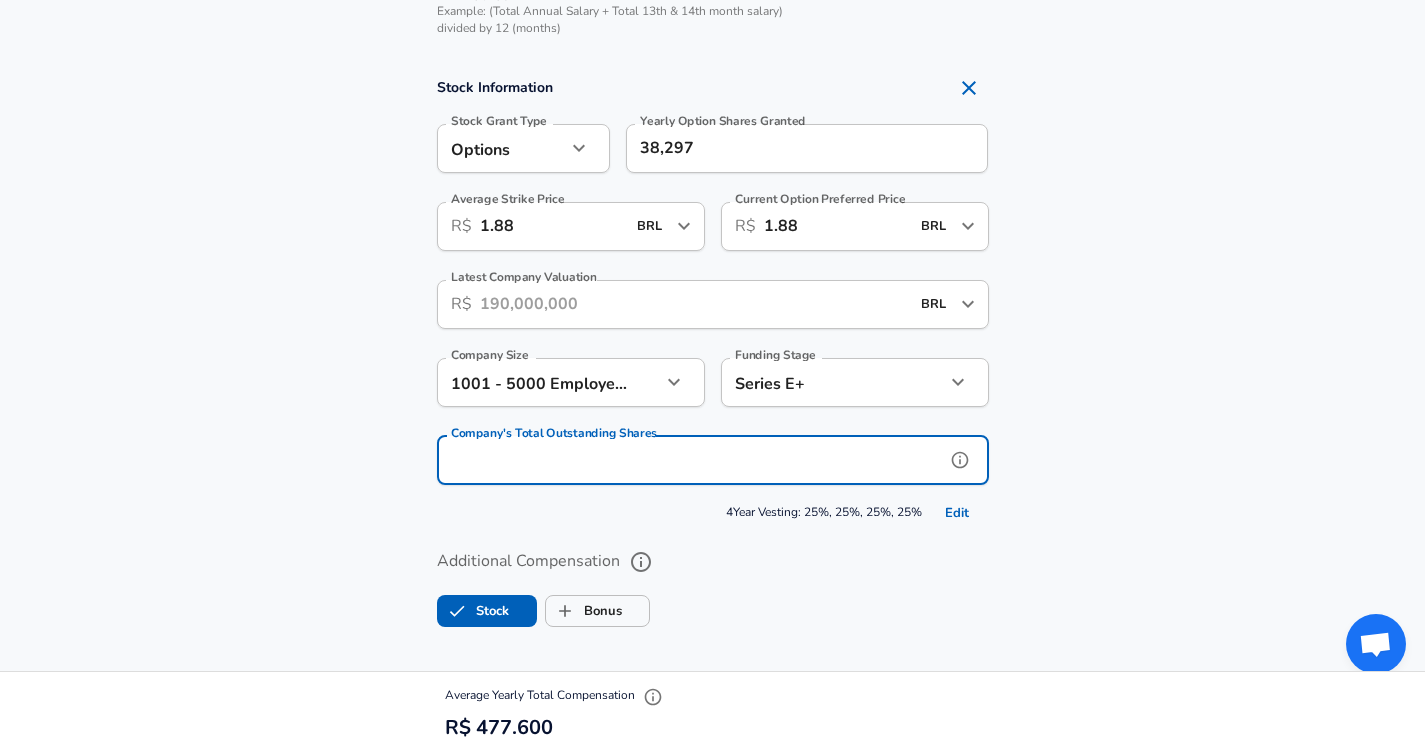 paste on "425,252,525" 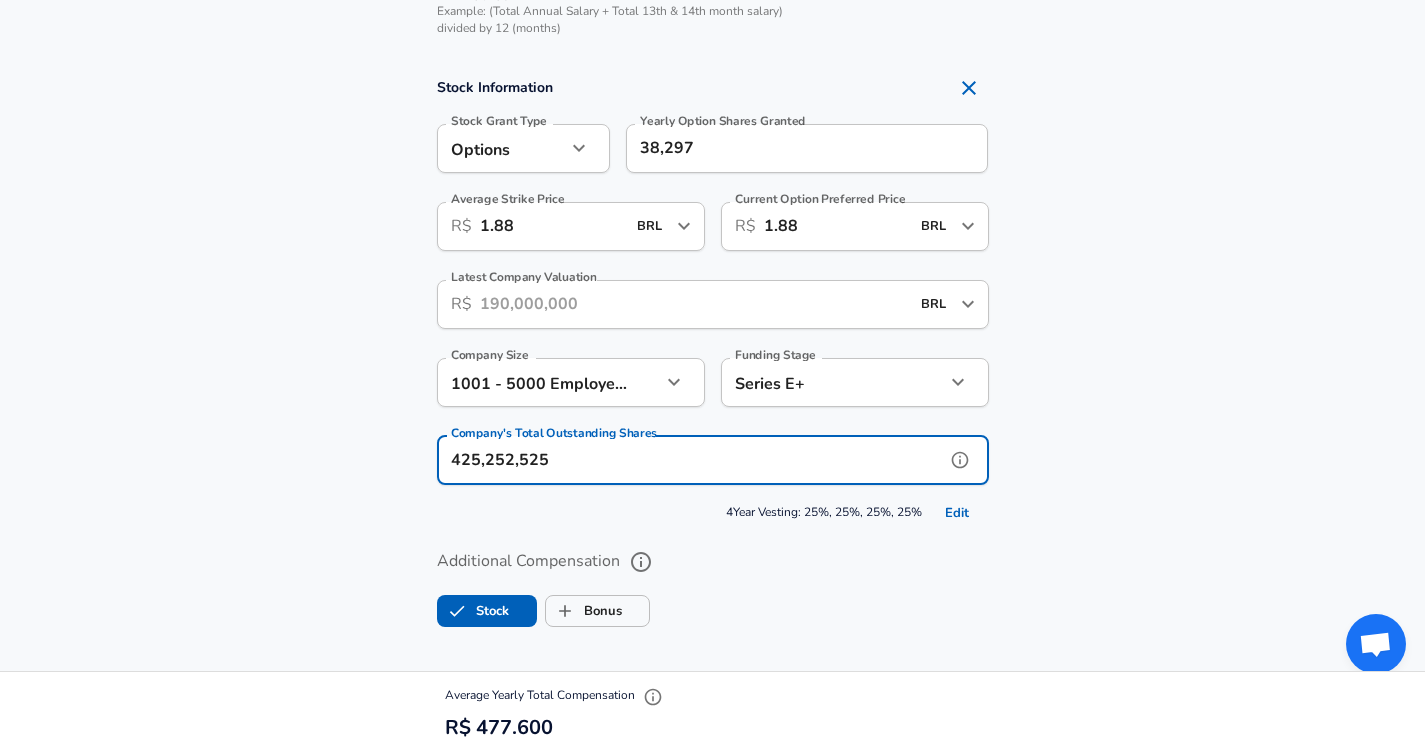 type on "425,252,525" 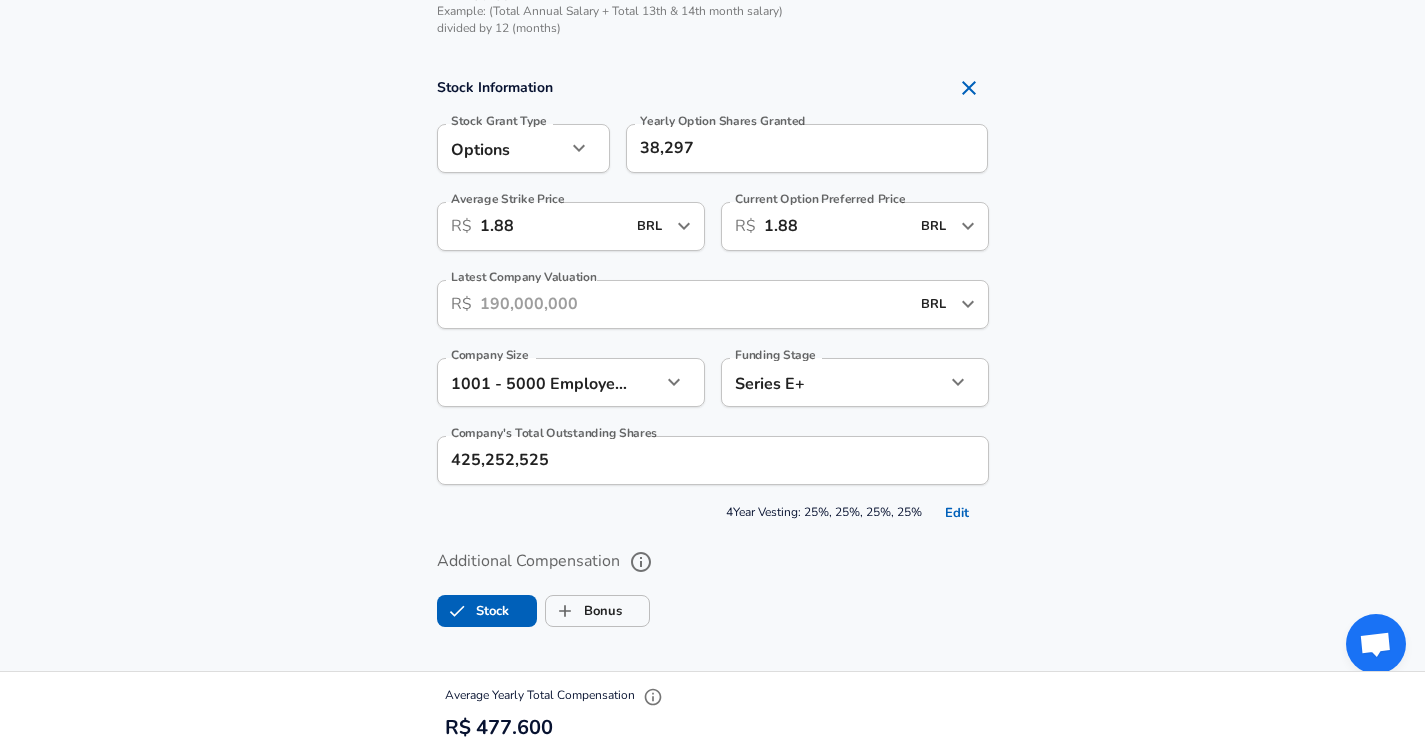 click on "Stock Information  Stock Grant Type Options option Stock Grant Type Yearly Option Shares Granted 38,297 Yearly Option Shares Granted Average Strike Price ​ R$ 1.88 BRL ​ Average Strike Price Current Option Preferred Price ​ R$ 1.88 BRL ​ Current Option Preferred Price Latest Company Valuation ​ R$ BRL ​ Latest Company Valuation Company Size 1001 - 5000 Employees 1001-5000 Company Size Funding Stage Series E+ series_e_plus Funding Stage Company's Total Outstanding Shares 425,252,525 Company's Total Outstanding Shares 4  Year Vesting:   25%, 25%, 25%, 25%   Edit" at bounding box center (712, 298) 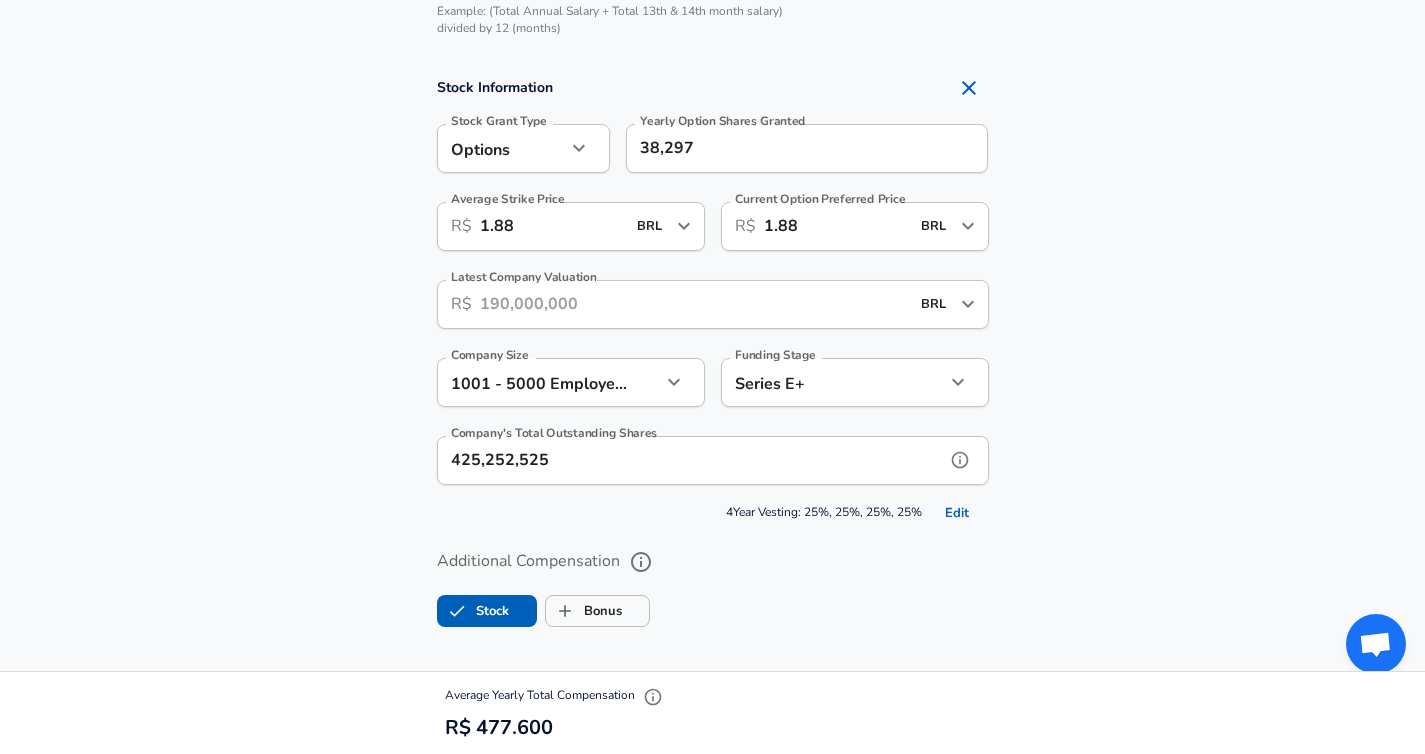 click 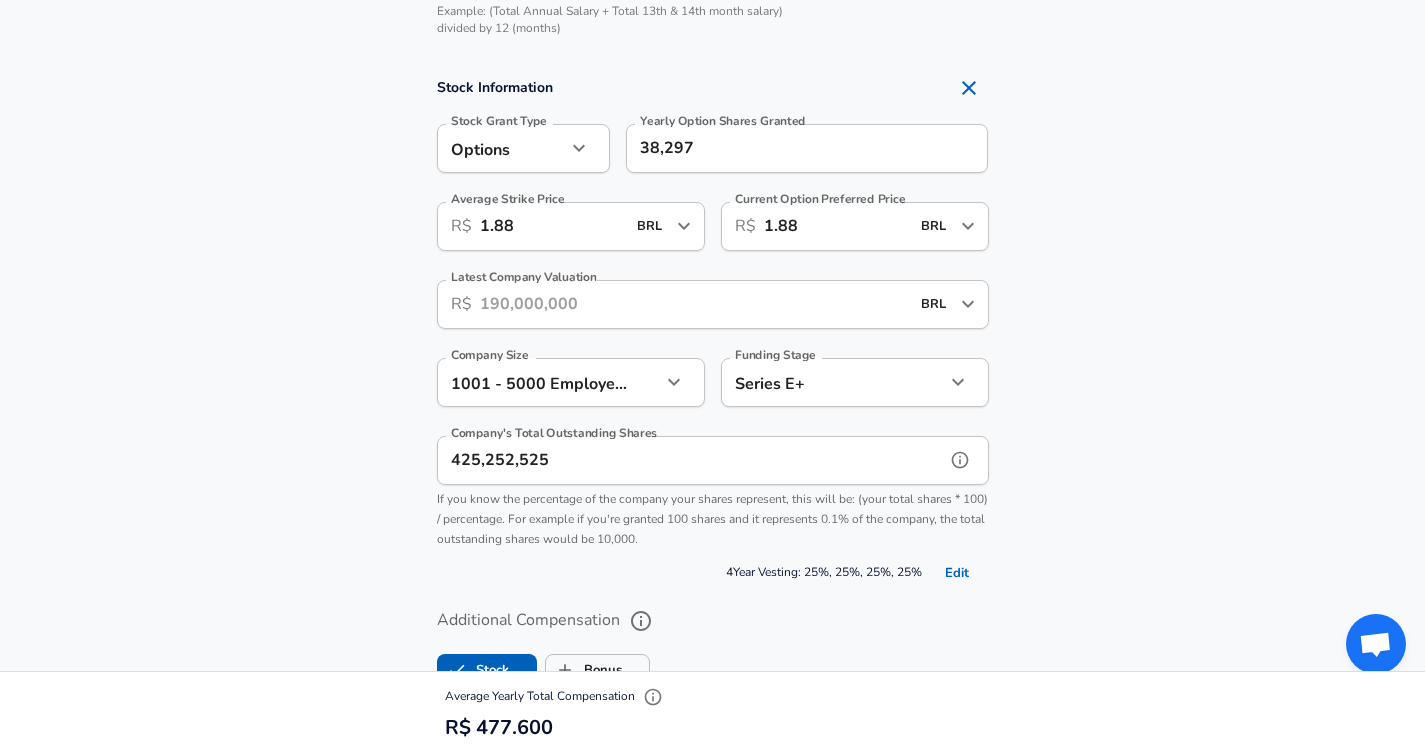 click on "425,252,525" at bounding box center (691, 460) 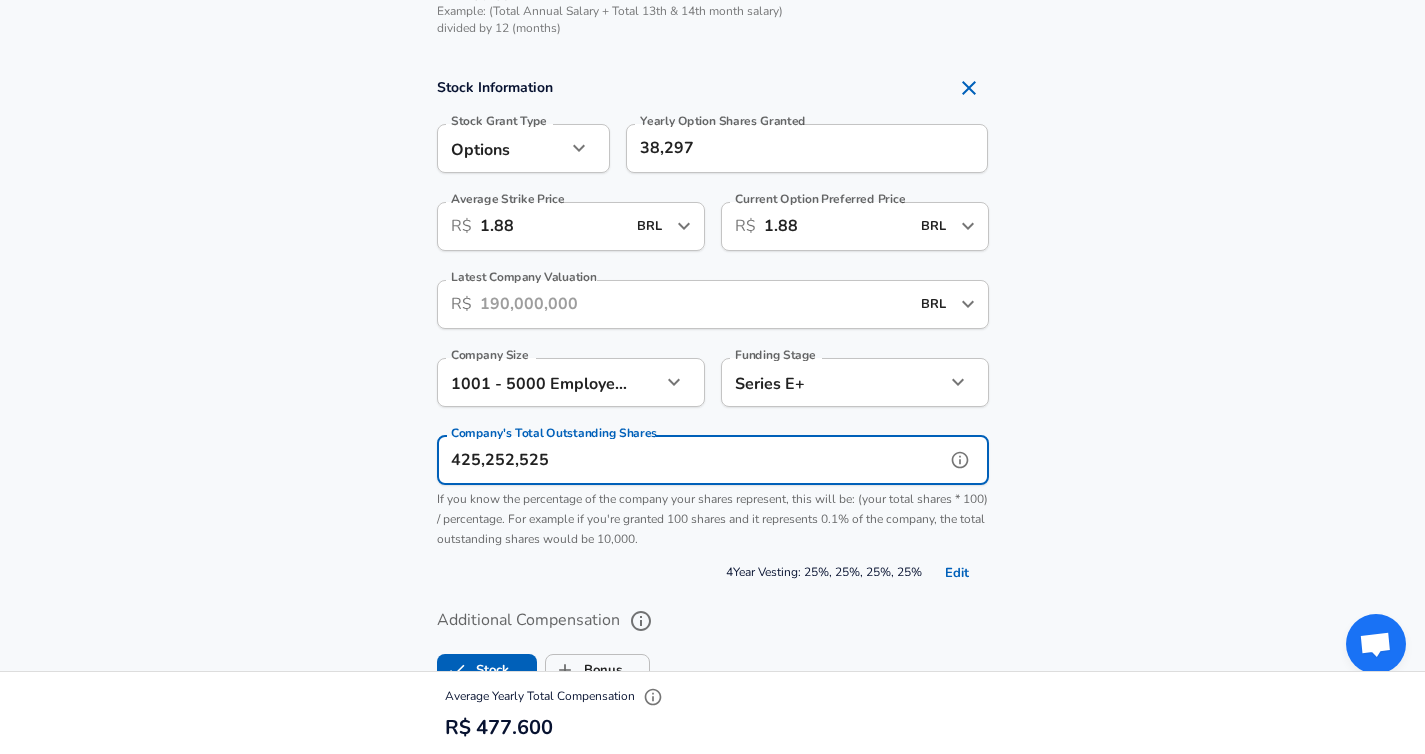 click on "425,252,525" at bounding box center [691, 460] 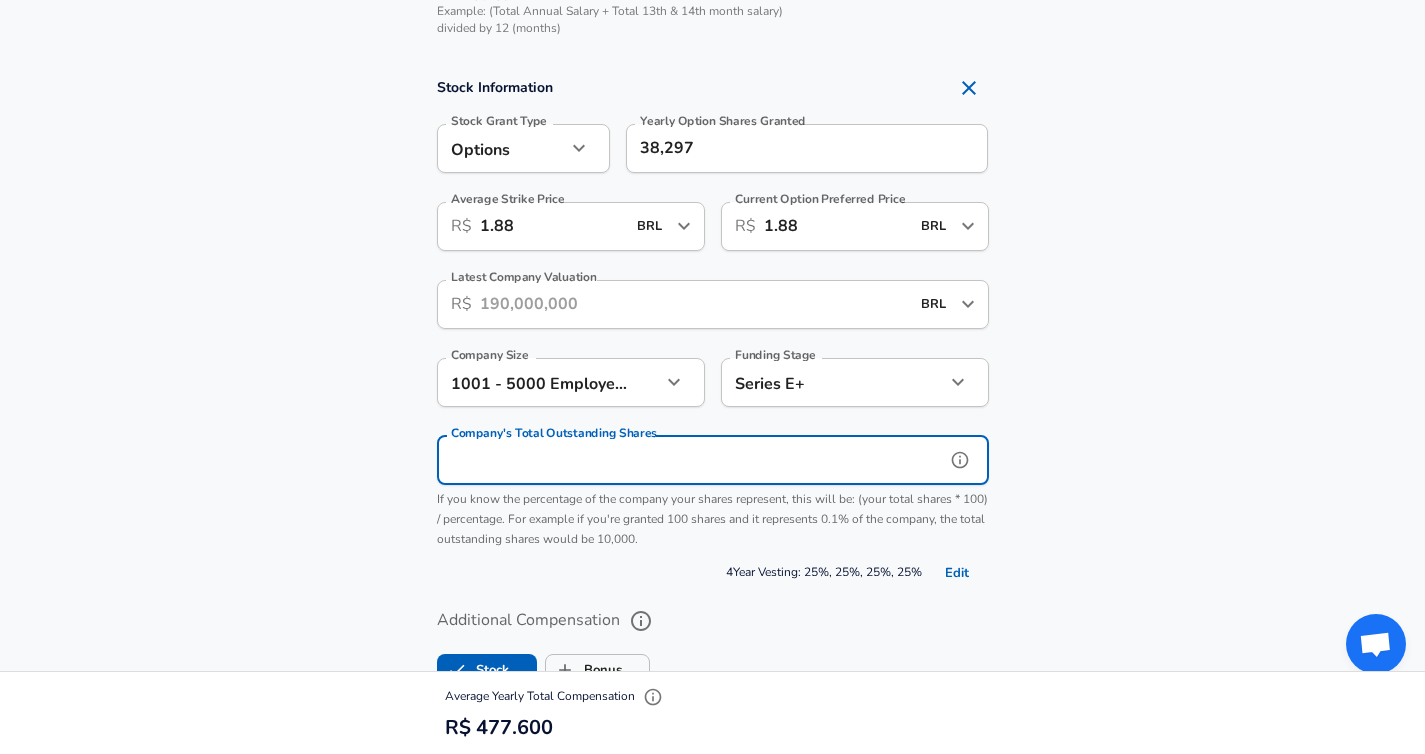 type 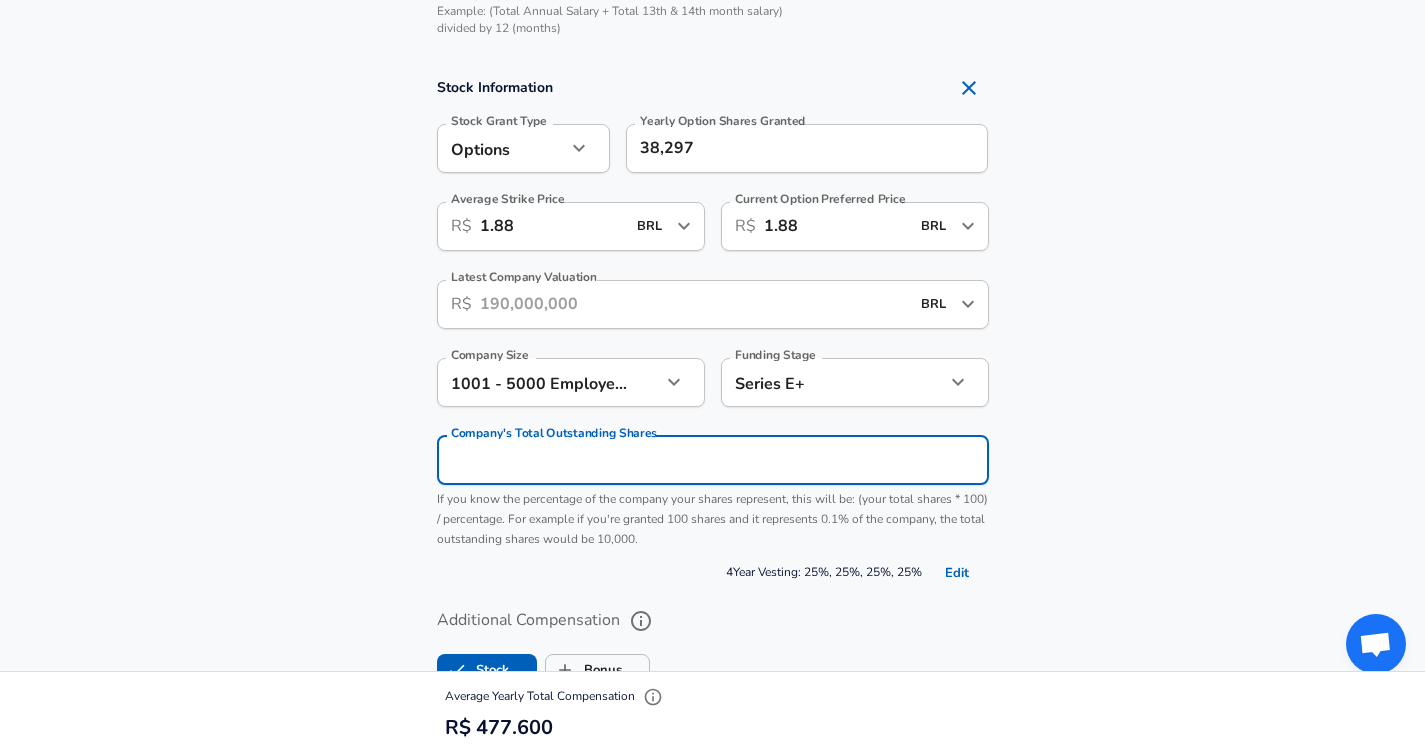 click on "Stock Information  Stock Grant Type Options option Stock Grant Type Yearly Option Shares Granted 38,297 Yearly Option Shares Granted Average Strike Price ​ R$ 1.88 BRL ​ Average Strike Price Current Option Preferred Price ​ R$ 1.88 BRL ​ Current Option Preferred Price Latest Company Valuation ​ R$ BRL ​ Latest Company Valuation Company Size 1001 - 5000 Employees 1001-5000 Company Size Funding Stage Series E+ series_e_plus Funding Stage Company's Total Outstanding Shares Company's Total Outstanding Shares   If you know the percentage of the company your shares represent, this will be: (your total shares * 100) / percentage. For example if you're granted 100 shares and it represents 0.1% of the company, the total outstanding shares would be 10,000. 4  Year Vesting:   25%, 25%, 25%, 25%   Edit" at bounding box center (713, 328) 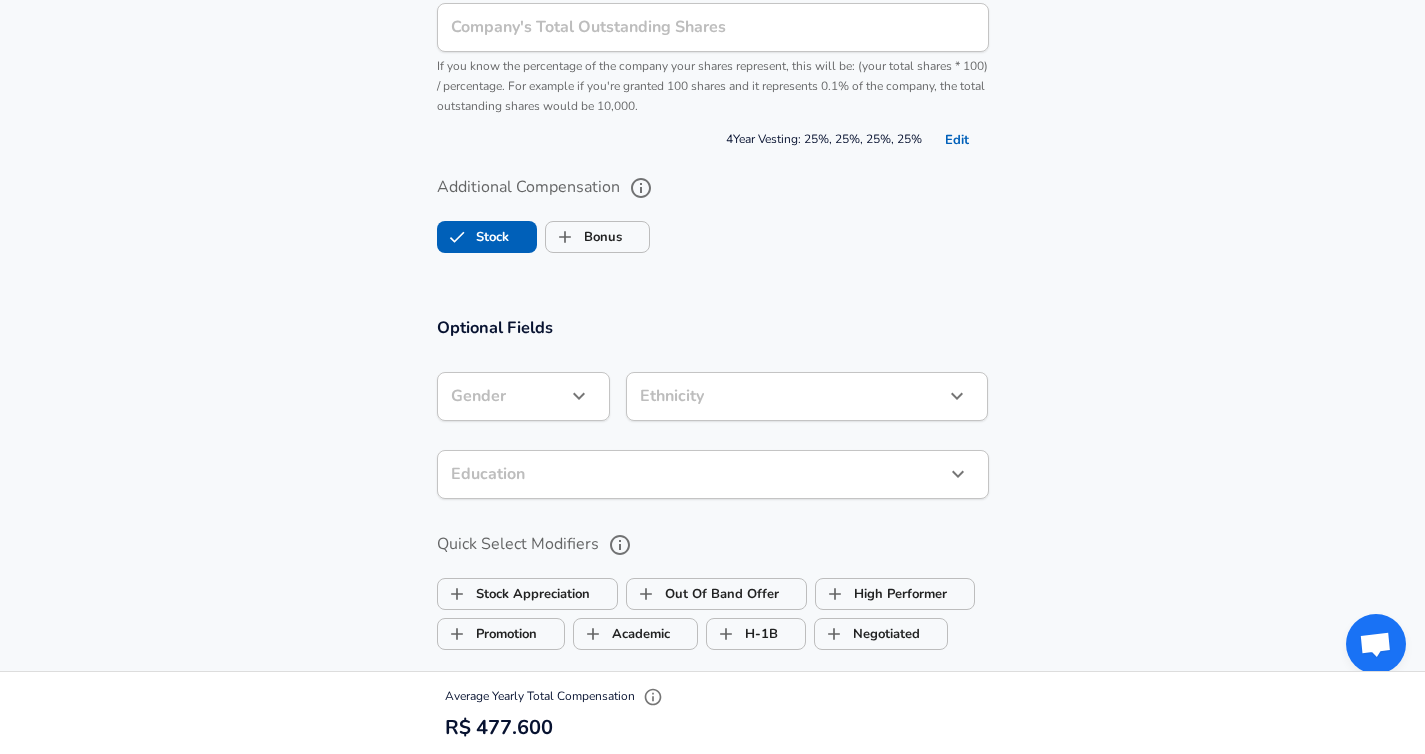 scroll, scrollTop: 2054, scrollLeft: 0, axis: vertical 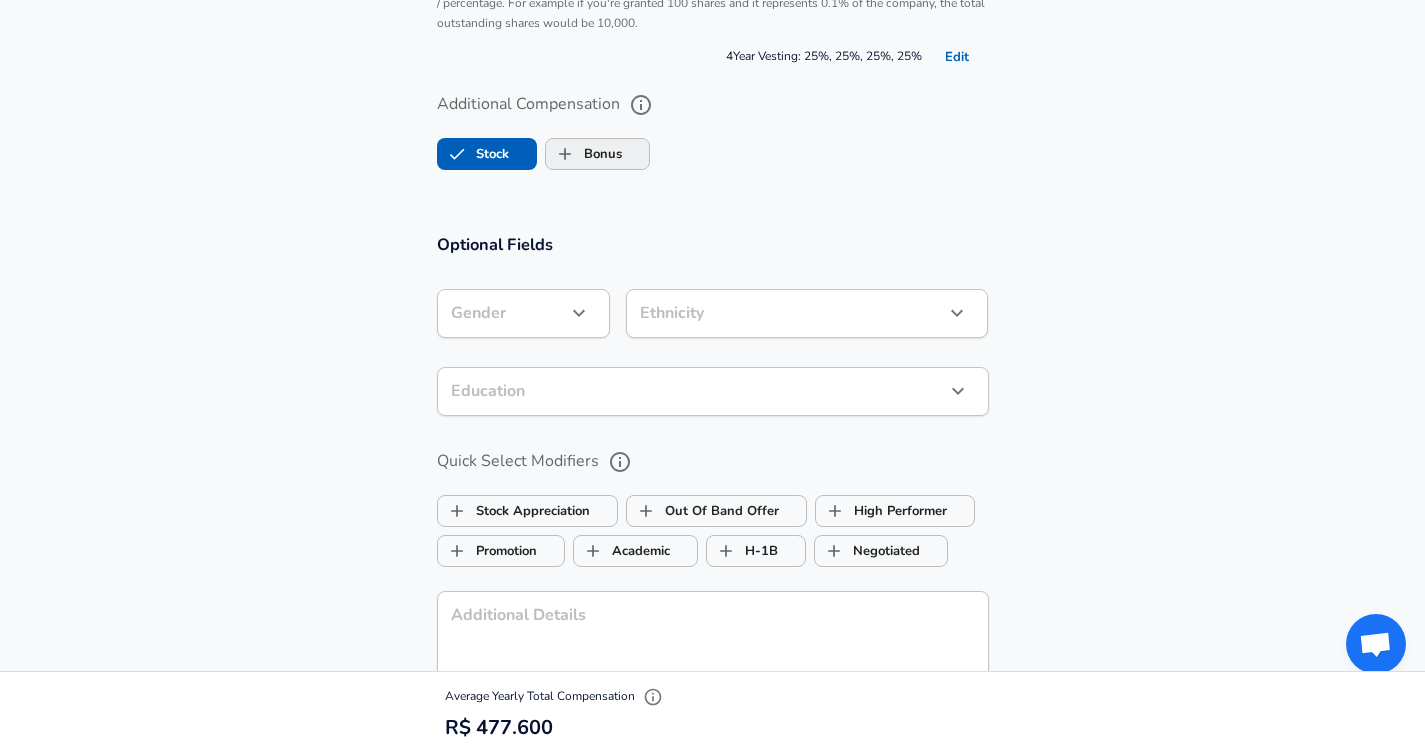 click on "Bonus" at bounding box center [565, 154] 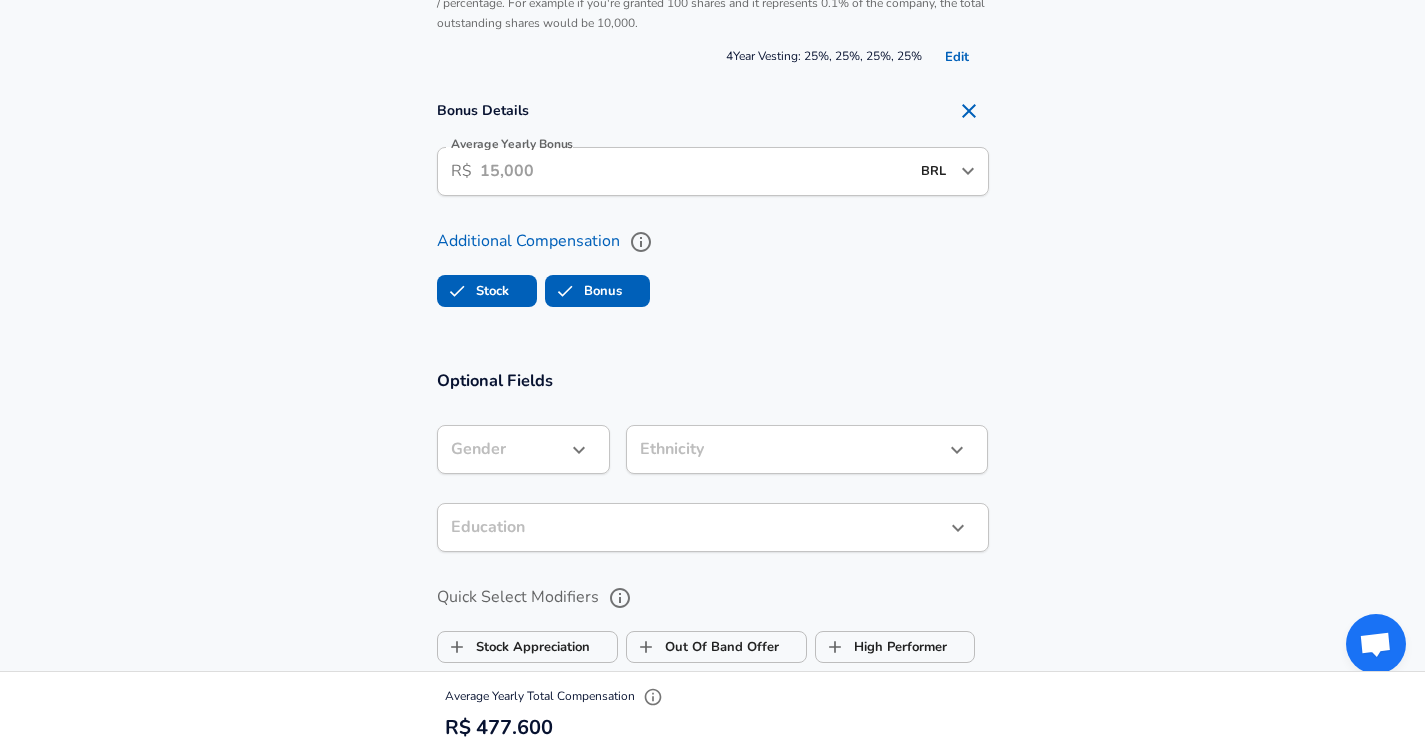 checkbox on "true" 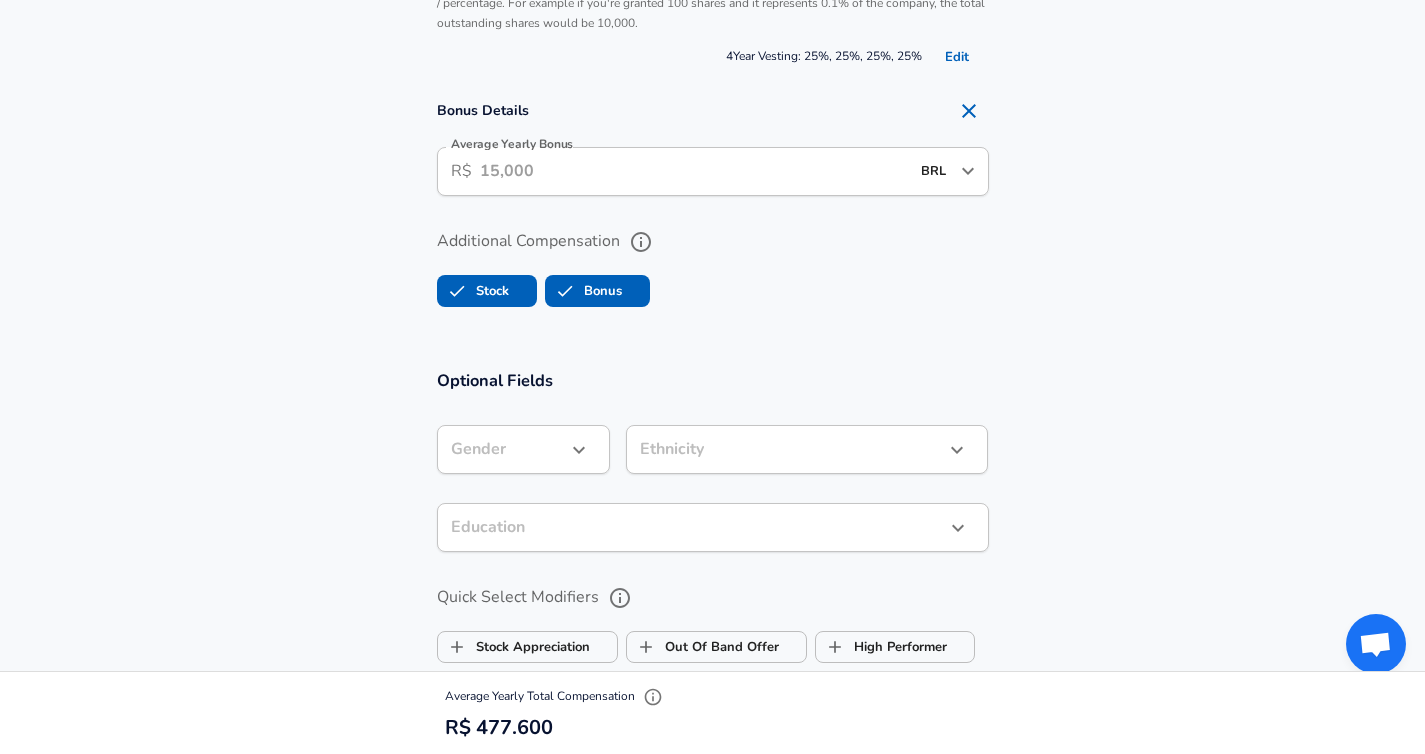 click on "Average Yearly Bonus" at bounding box center (694, 171) 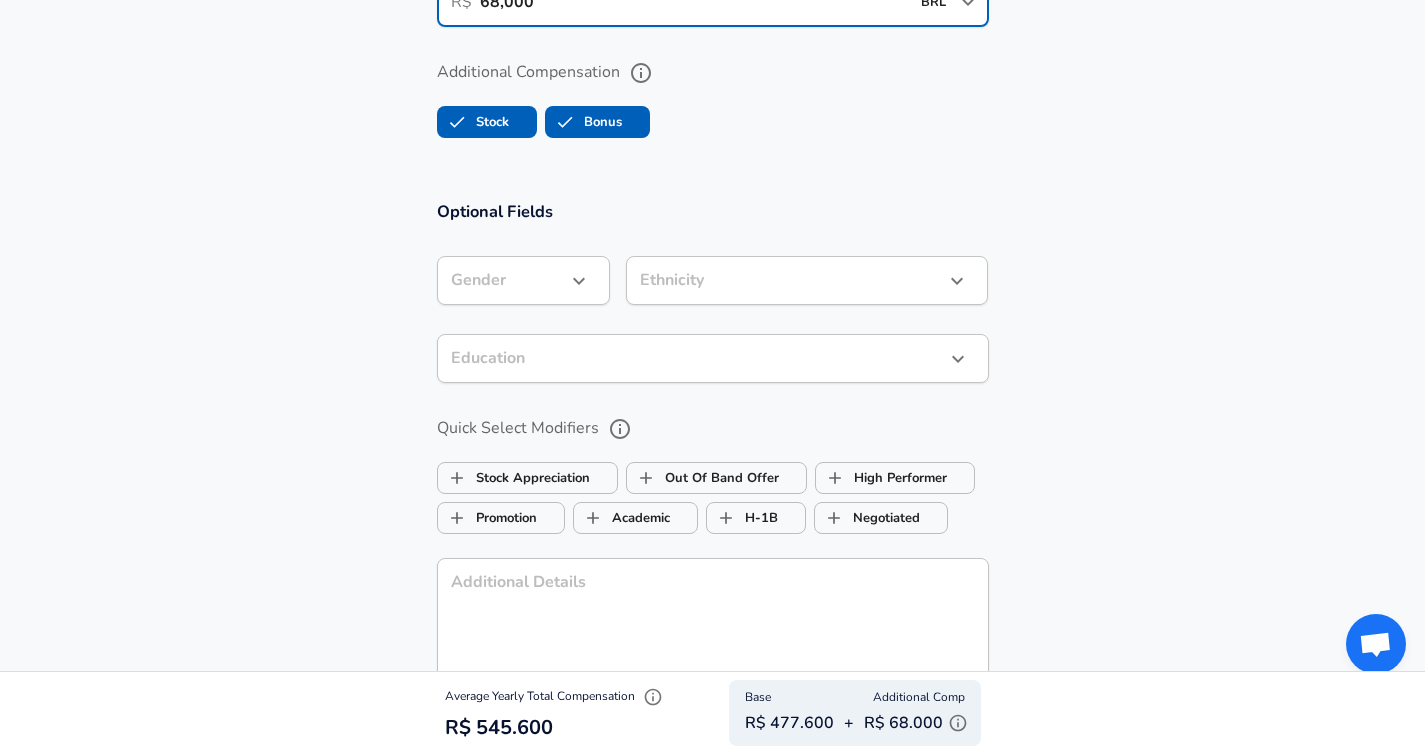 scroll, scrollTop: 2357, scrollLeft: 0, axis: vertical 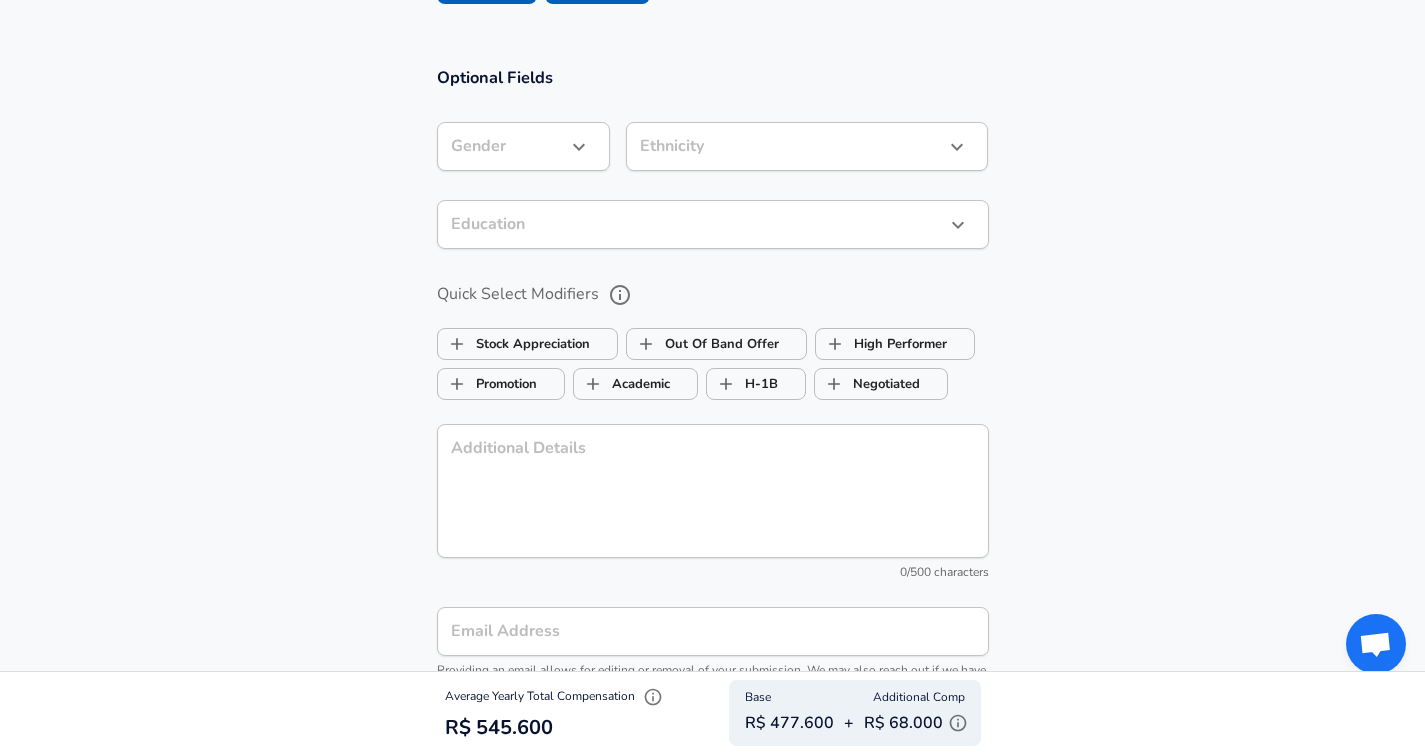 type on "68,000" 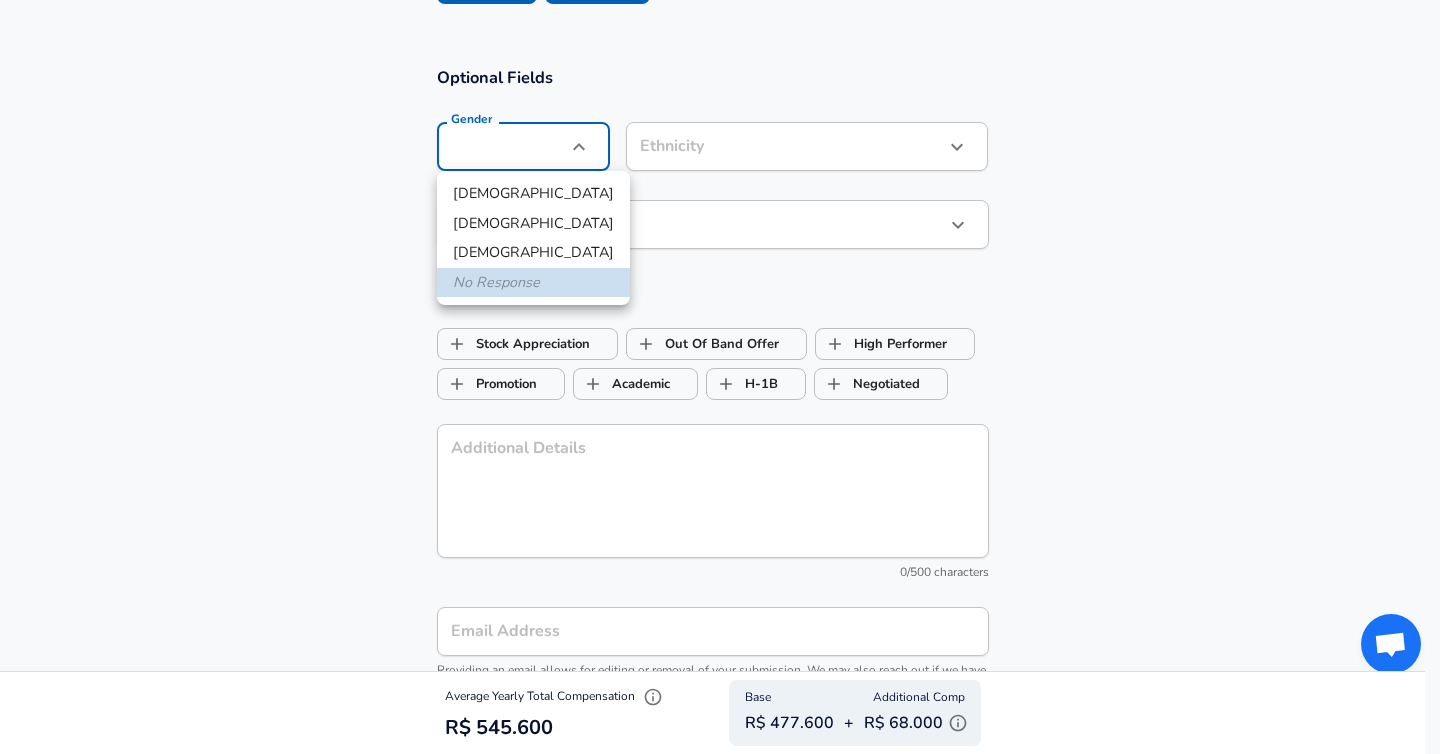 click on "[DEMOGRAPHIC_DATA]" at bounding box center (533, 194) 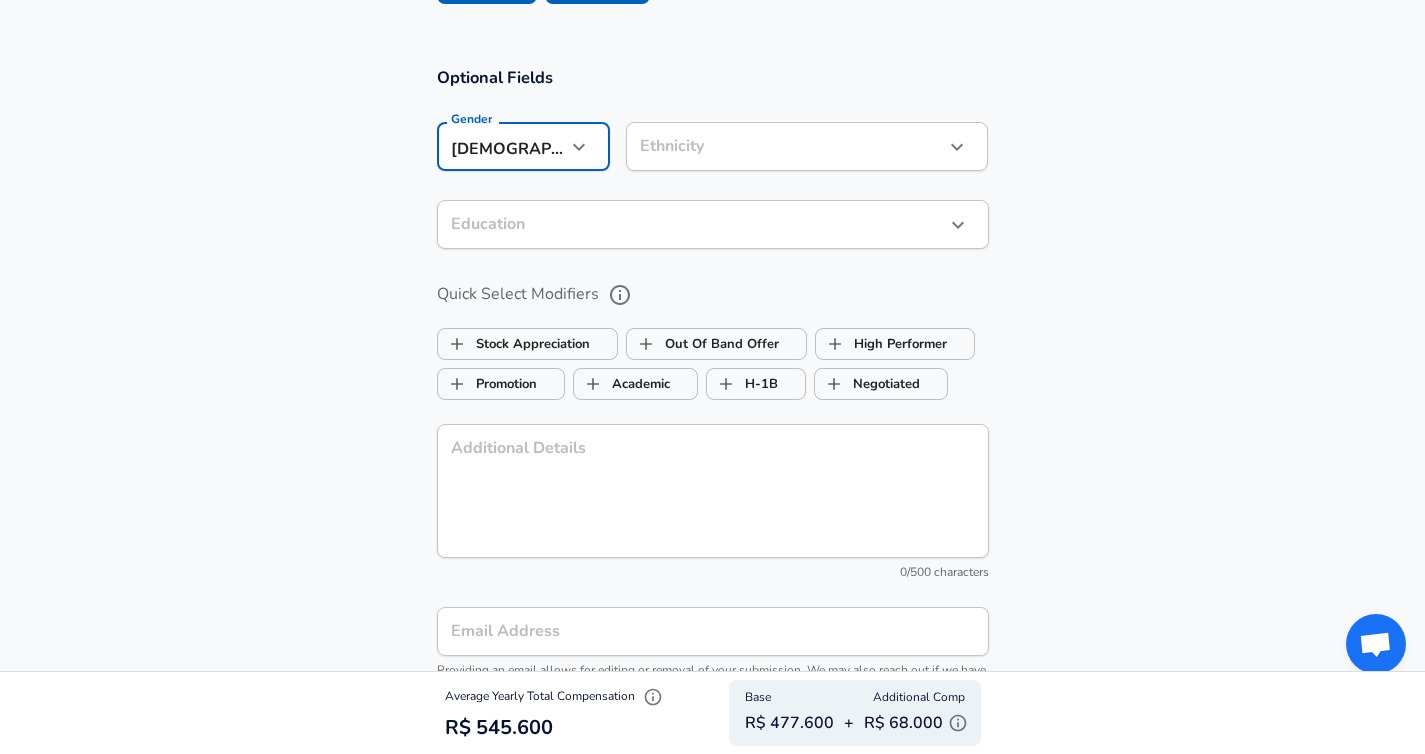click on "Restart Add Your Salary Upload your offer letter   to verify your submission Enhance Privacy and Anonymity No Automatically hides specific fields until there are enough submissions to safely display the full details.   More Details Based on your submission and the data points that we have already collected, we will automatically hide and anonymize specific fields if there aren't enough data points to remain sufficiently anonymous. Company & Title Information   Enter the company you received your offer from Company Will Bank Company   Select the title that closest resembles your official title. This should be similar to the title that was present on your offer letter. Title Software Engineer Title Job Family Software Engineer Job Family   Select a Specialization that best fits your role. If you can't find one, select 'Other' to enter a custom specialization Select Specialization Distributed Systems (Back-End) Distributed Systems (Back-End) Select Specialization   Level Staff Software Engineer Level New Offer 3" at bounding box center (712, -1980) 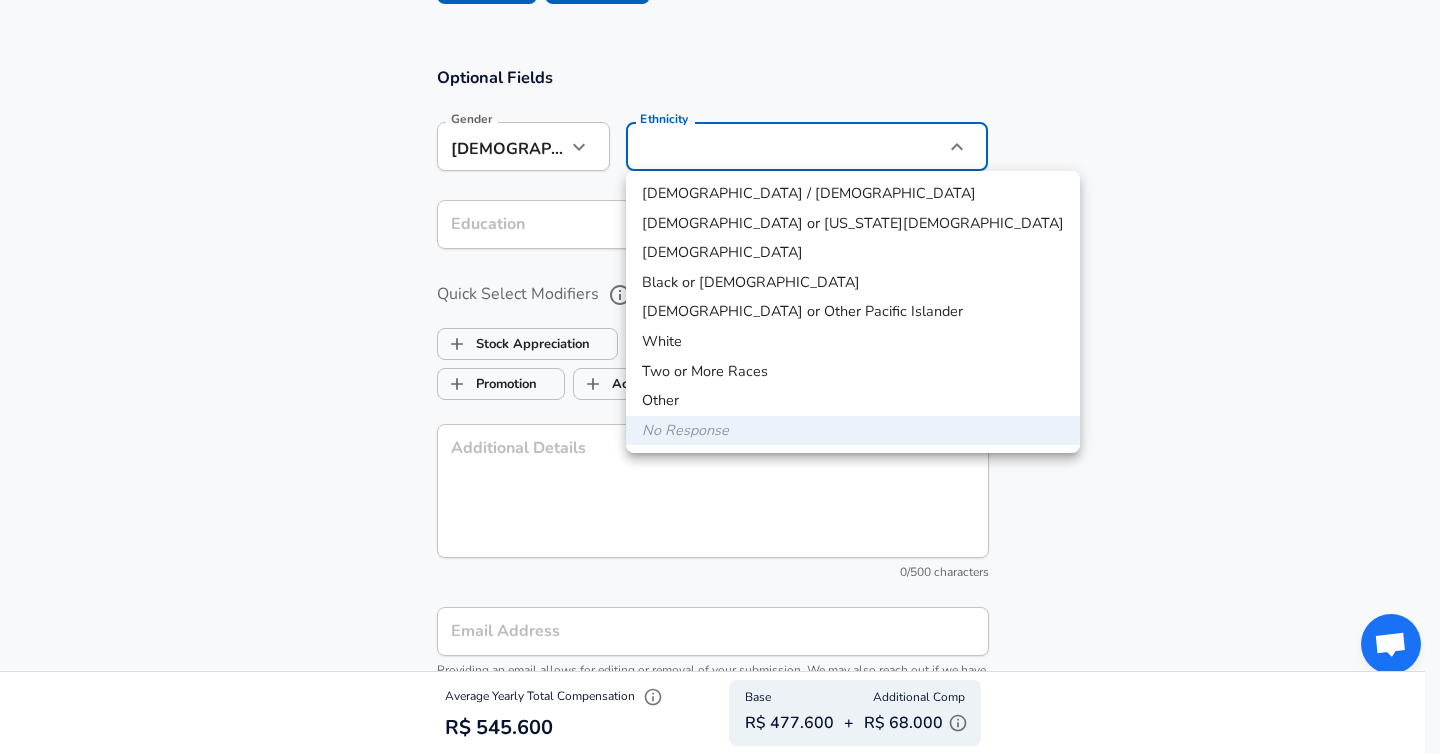 click on "White" at bounding box center [853, 342] 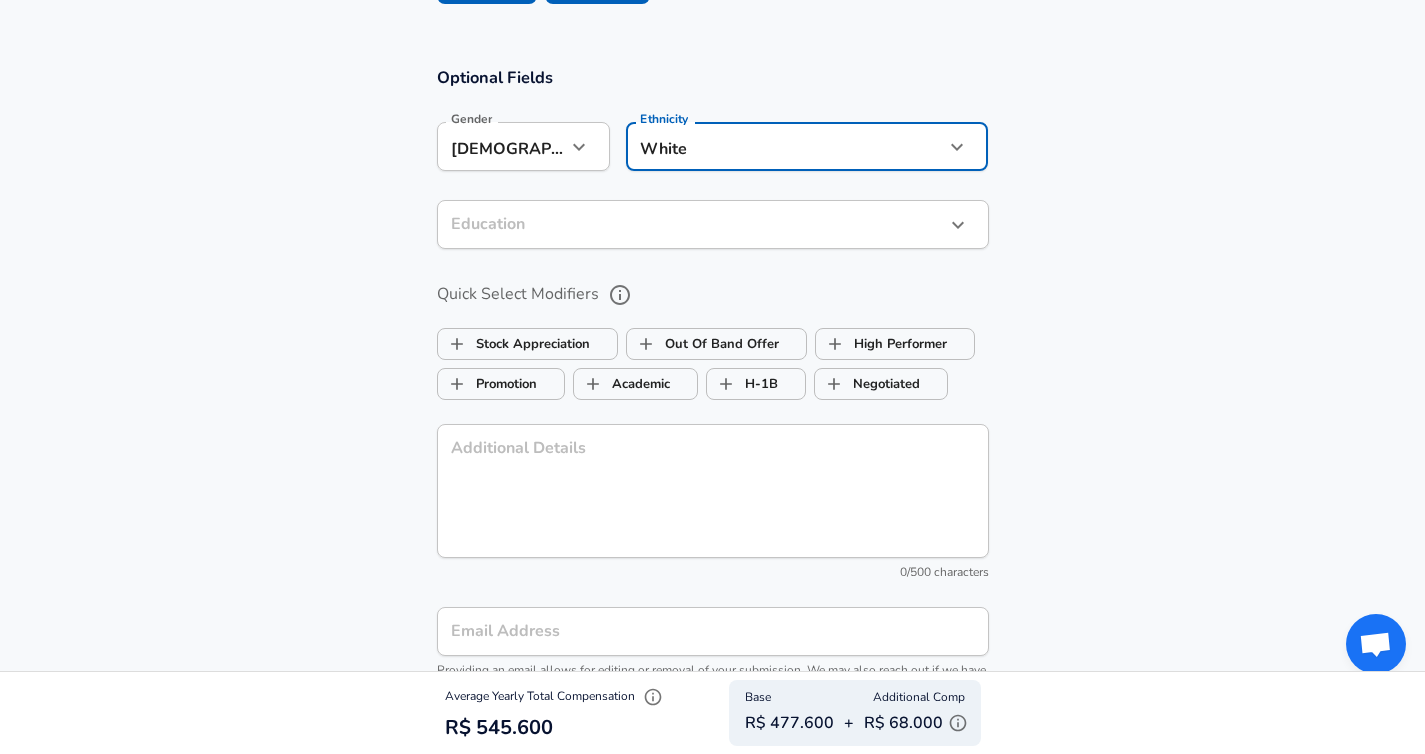 click on "Restart Add Your Salary Upload your offer letter   to verify your submission Enhance Privacy and Anonymity No Automatically hides specific fields until there are enough submissions to safely display the full details.   More Details Based on your submission and the data points that we have already collected, we will automatically hide and anonymize specific fields if there aren't enough data points to remain sufficiently anonymous. Company & Title Information   Enter the company you received your offer from Company Will Bank Company   Select the title that closest resembles your official title. This should be similar to the title that was present on your offer letter. Title Software Engineer Title Job Family Software Engineer Job Family   Select a Specialization that best fits your role. If you can't find one, select 'Other' to enter a custom specialization Select Specialization Distributed Systems (Back-End) Distributed Systems (Back-End) Select Specialization   Level Staff Software Engineer Level New Offer 3" at bounding box center [712, -1980] 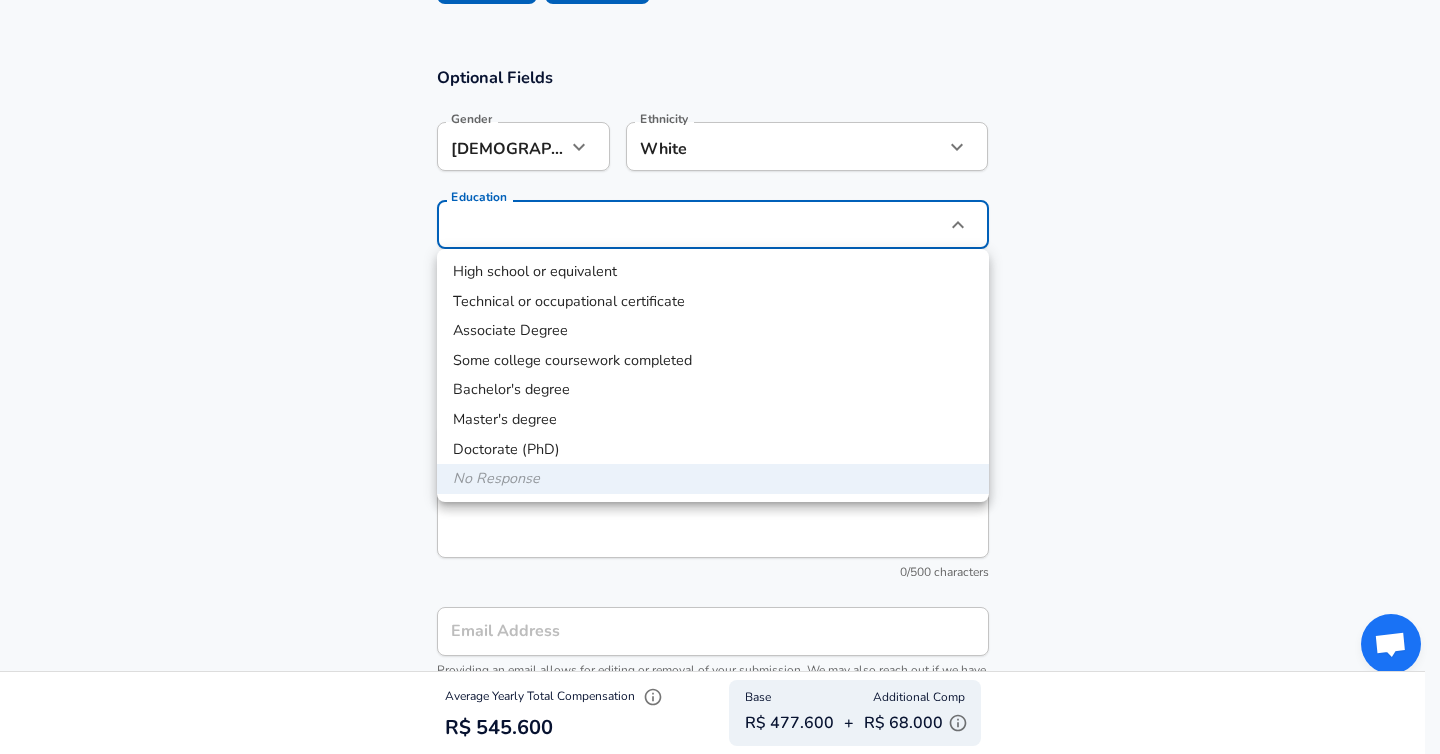 click at bounding box center (720, 377) 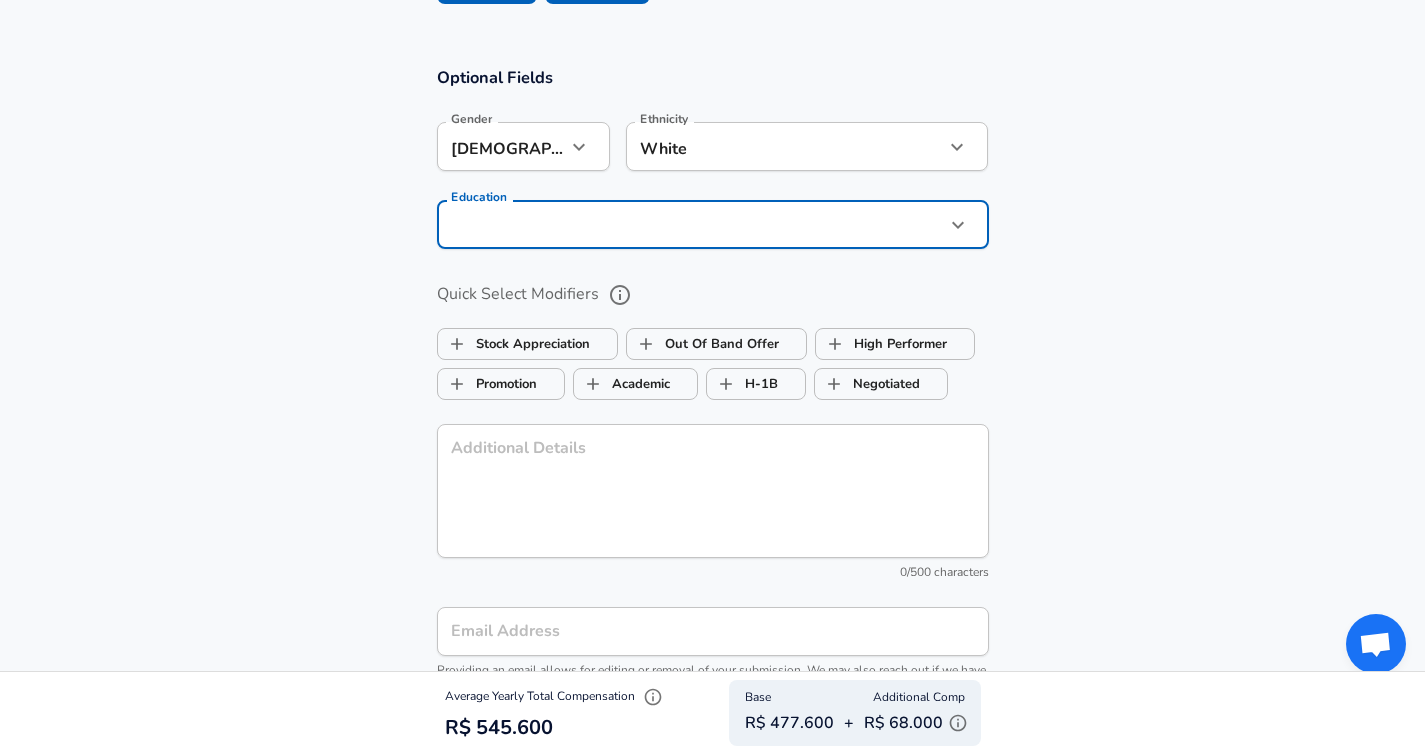 click on "High school or equivalent Technical or occupational certificate Associate Degree Some college coursework completed Bachelor's degree Master's degree Doctorate (PhD) No Response" at bounding box center [712, 377] 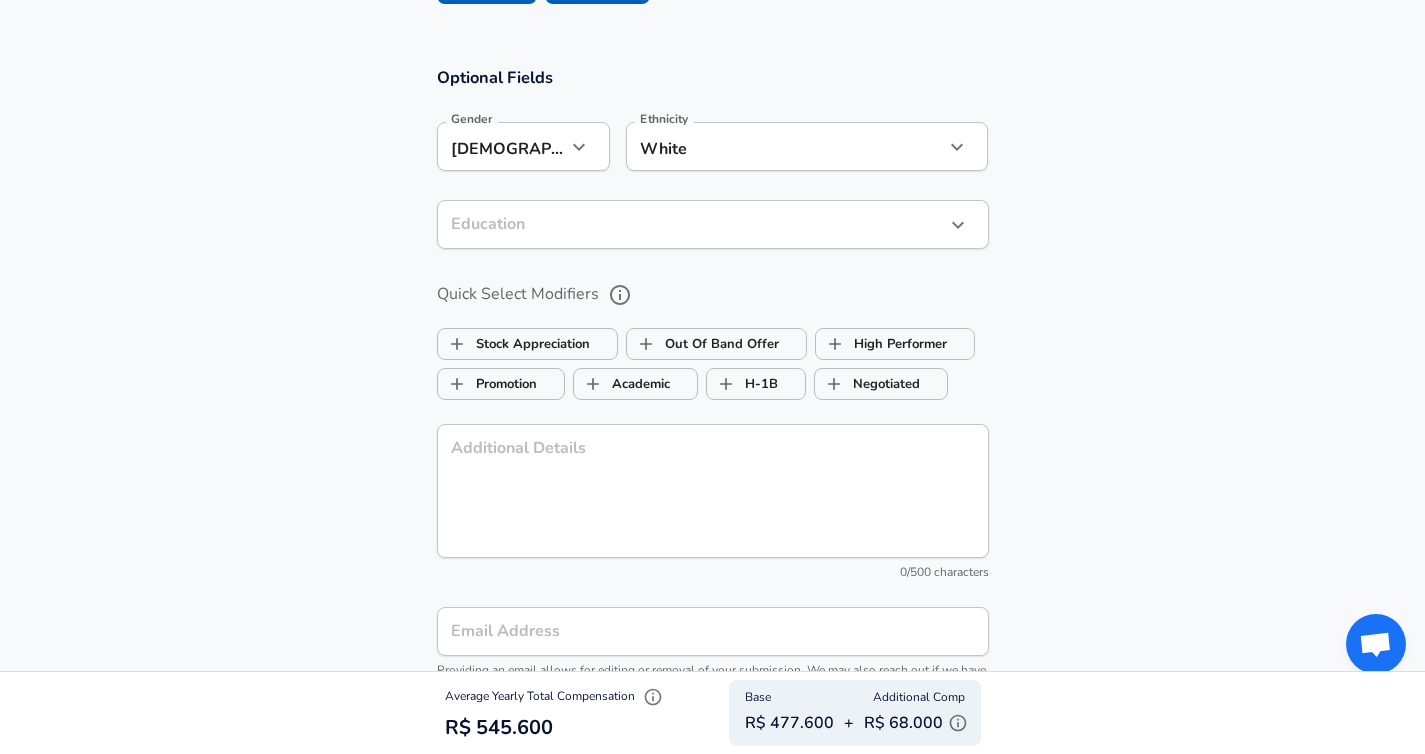 click on "Restart Add Your Salary Upload your offer letter   to verify your submission Enhance Privacy and Anonymity No Automatically hides specific fields until there are enough submissions to safely display the full details.   More Details Based on your submission and the data points that we have already collected, we will automatically hide and anonymize specific fields if there aren't enough data points to remain sufficiently anonymous. Company & Title Information   Enter the company you received your offer from Company Will Bank Company   Select the title that closest resembles your official title. This should be similar to the title that was present on your offer letter. Title Software Engineer Title Job Family Software Engineer Job Family   Select a Specialization that best fits your role. If you can't find one, select 'Other' to enter a custom specialization Select Specialization Distributed Systems (Back-End) Distributed Systems (Back-End) Select Specialization   Level Staff Software Engineer Level New Offer 3" at bounding box center [712, -1980] 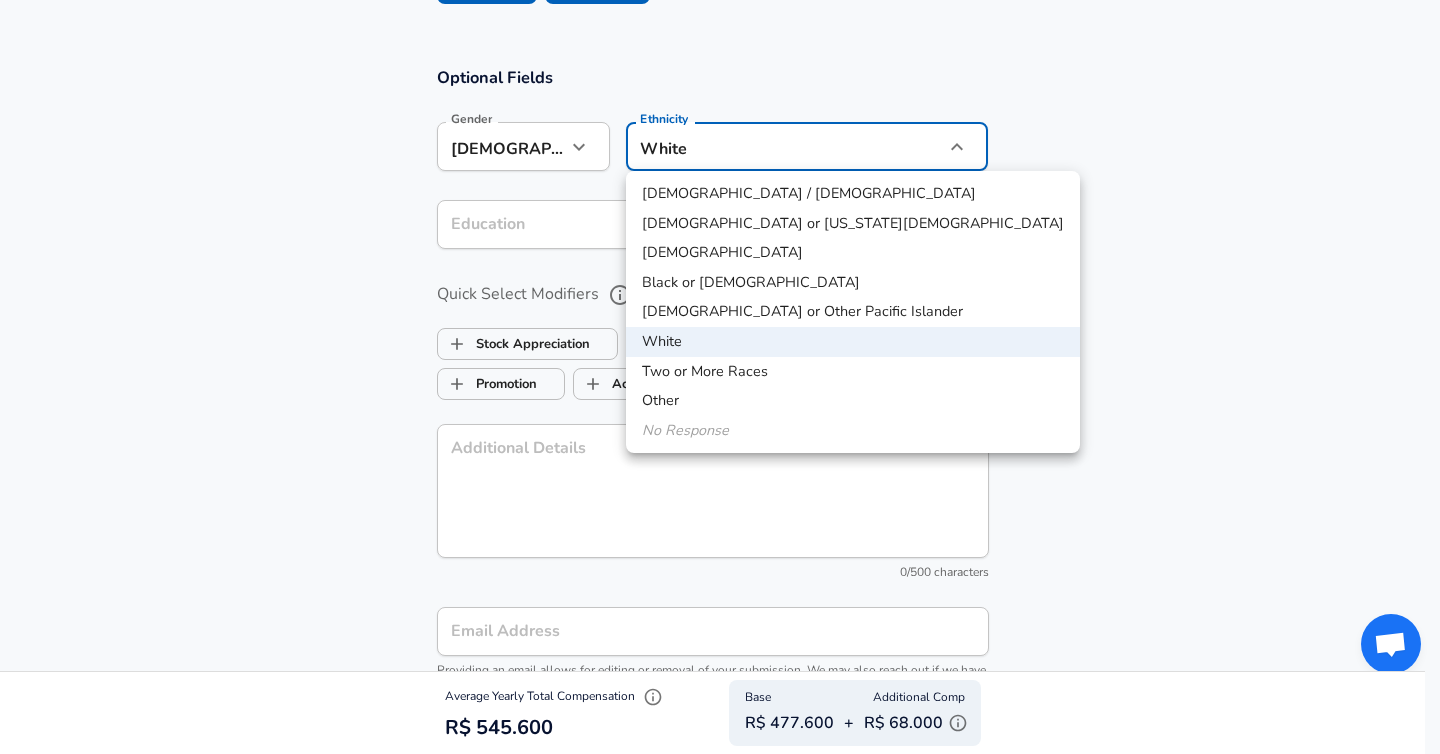 click on "[DEMOGRAPHIC_DATA] / [DEMOGRAPHIC_DATA]" at bounding box center [853, 194] 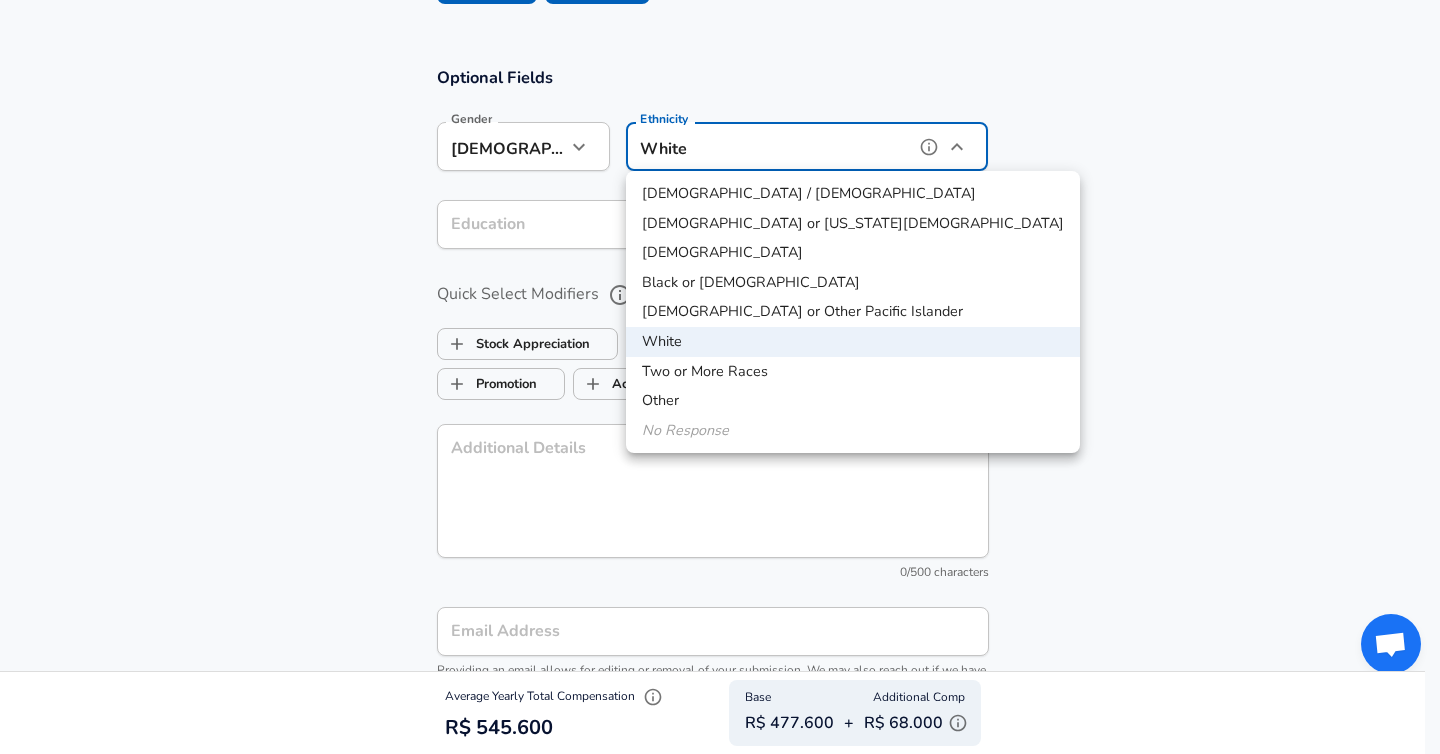 type on "[DEMOGRAPHIC_DATA] / [DEMOGRAPHIC_DATA]" 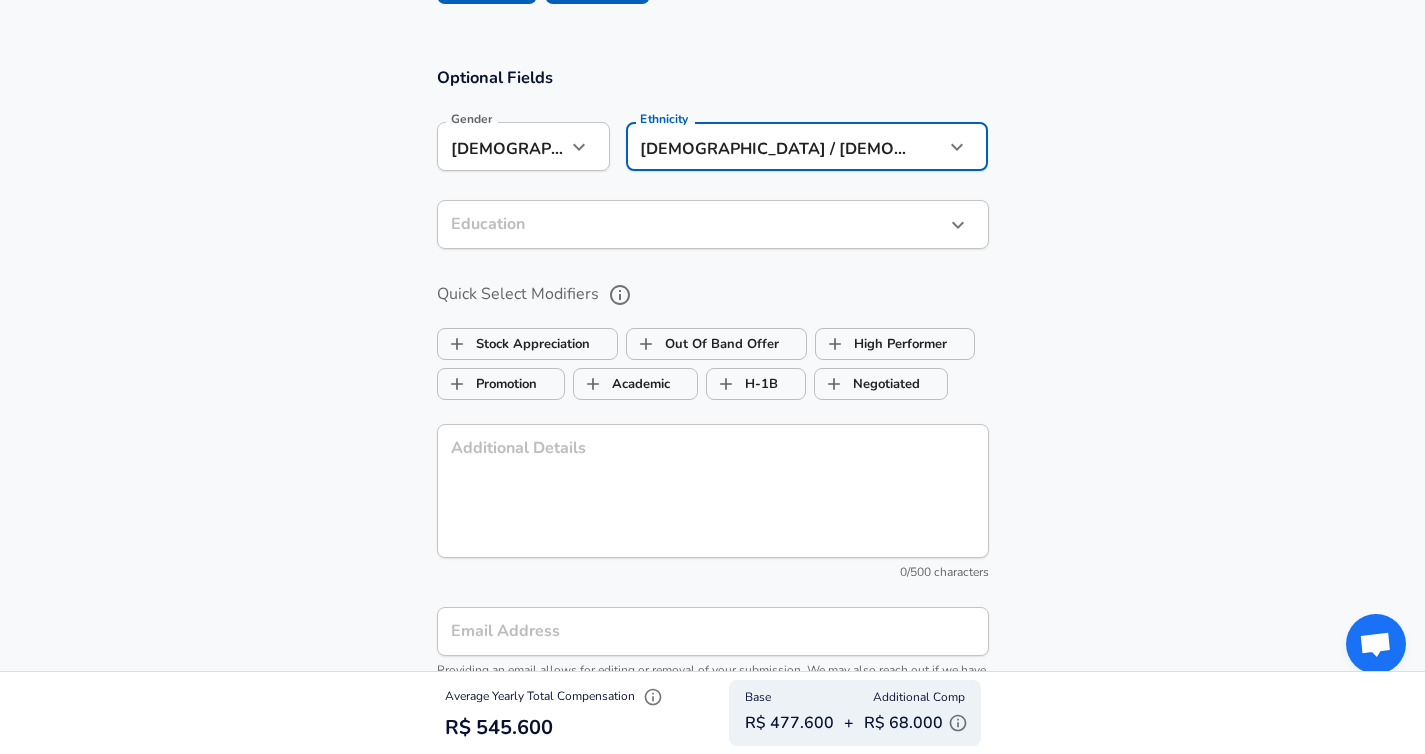 click on "Restart Add Your Salary Upload your offer letter   to verify your submission Enhance Privacy and Anonymity No Automatically hides specific fields until there are enough submissions to safely display the full details.   More Details Based on your submission and the data points that we have already collected, we will automatically hide and anonymize specific fields if there aren't enough data points to remain sufficiently anonymous. Company & Title Information   Enter the company you received your offer from Company Will Bank Company   Select the title that closest resembles your official title. This should be similar to the title that was present on your offer letter. Title Software Engineer Title Job Family Software Engineer Job Family   Select a Specialization that best fits your role. If you can't find one, select 'Other' to enter a custom specialization Select Specialization Distributed Systems (Back-End) Distributed Systems (Back-End) Select Specialization   Level Staff Software Engineer Level New Offer 3" at bounding box center (712, -1980) 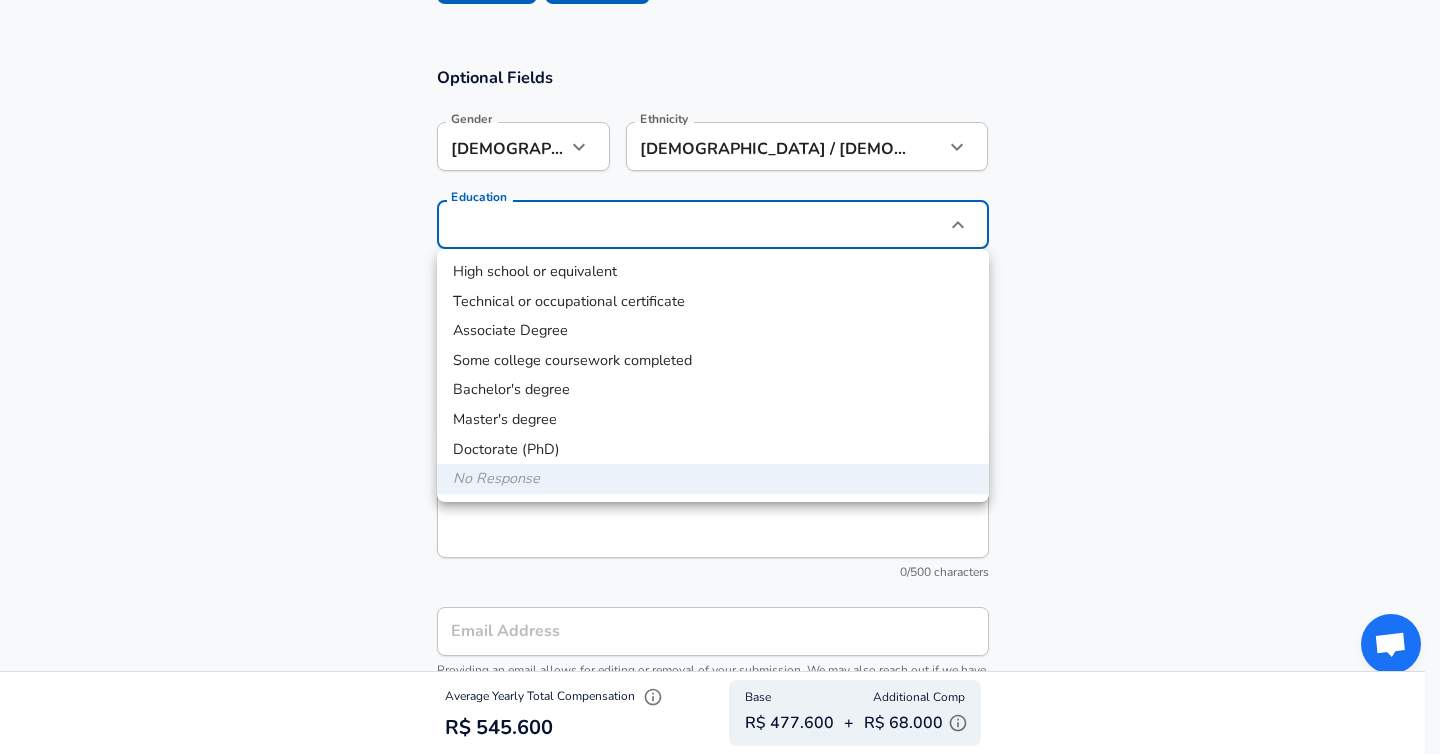 click on "High school or equivalent" at bounding box center [713, 272] 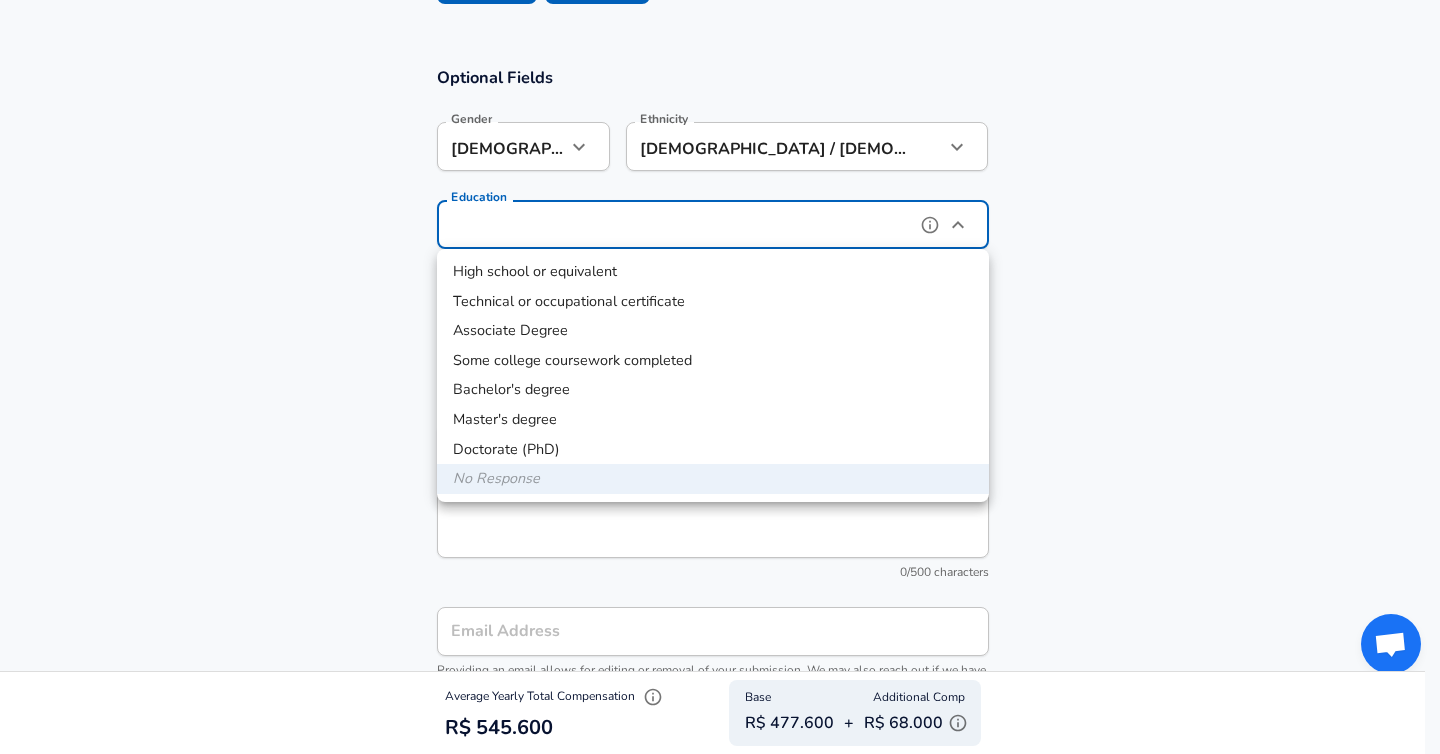 type on "High school or equivalent" 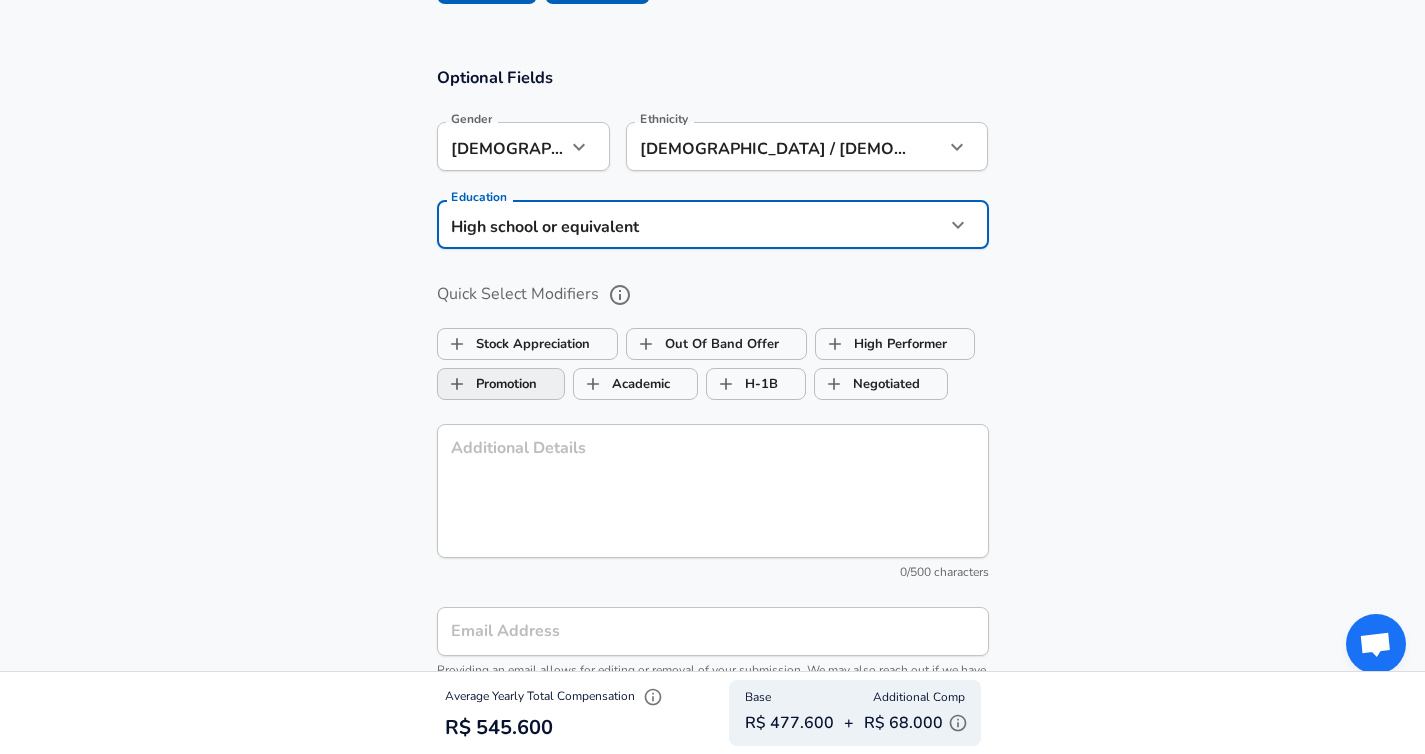 click on "Promotion" at bounding box center (487, 384) 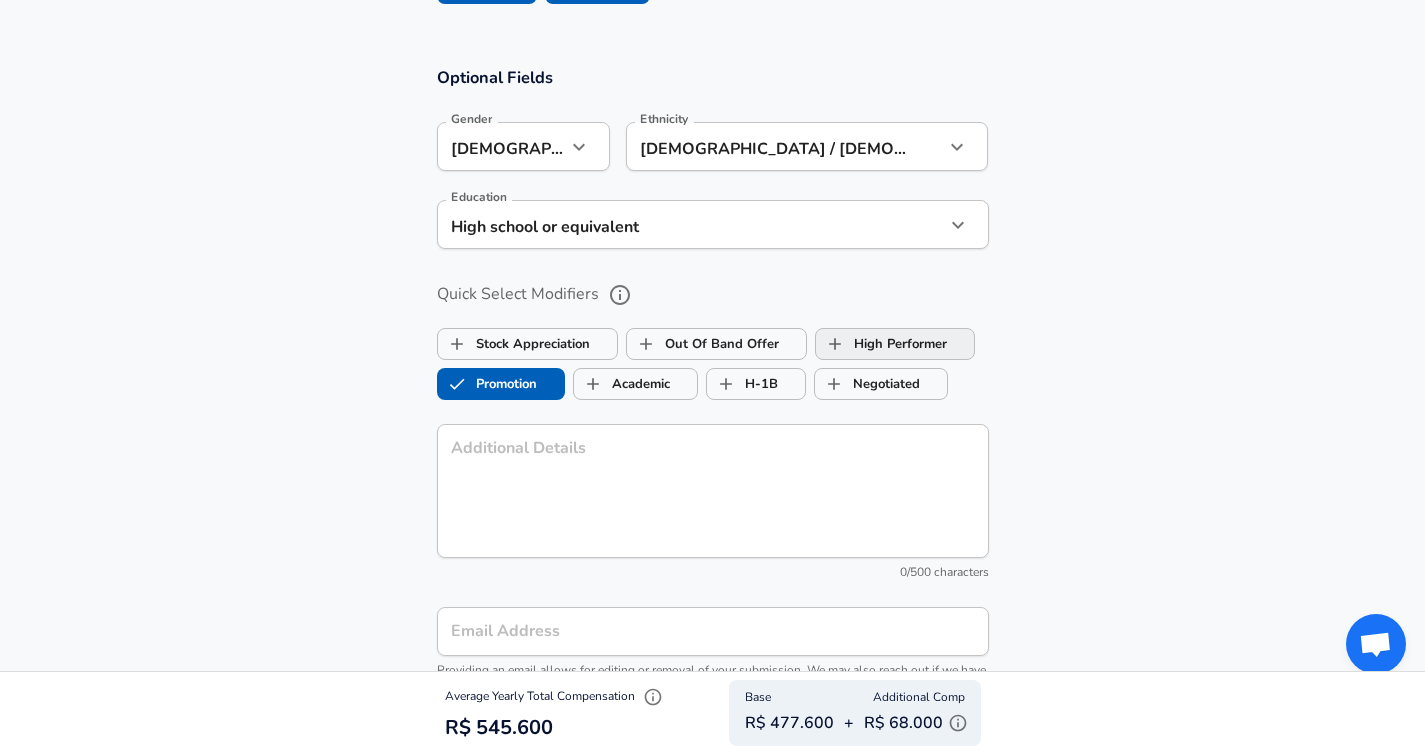click on "High Performer" at bounding box center [881, 344] 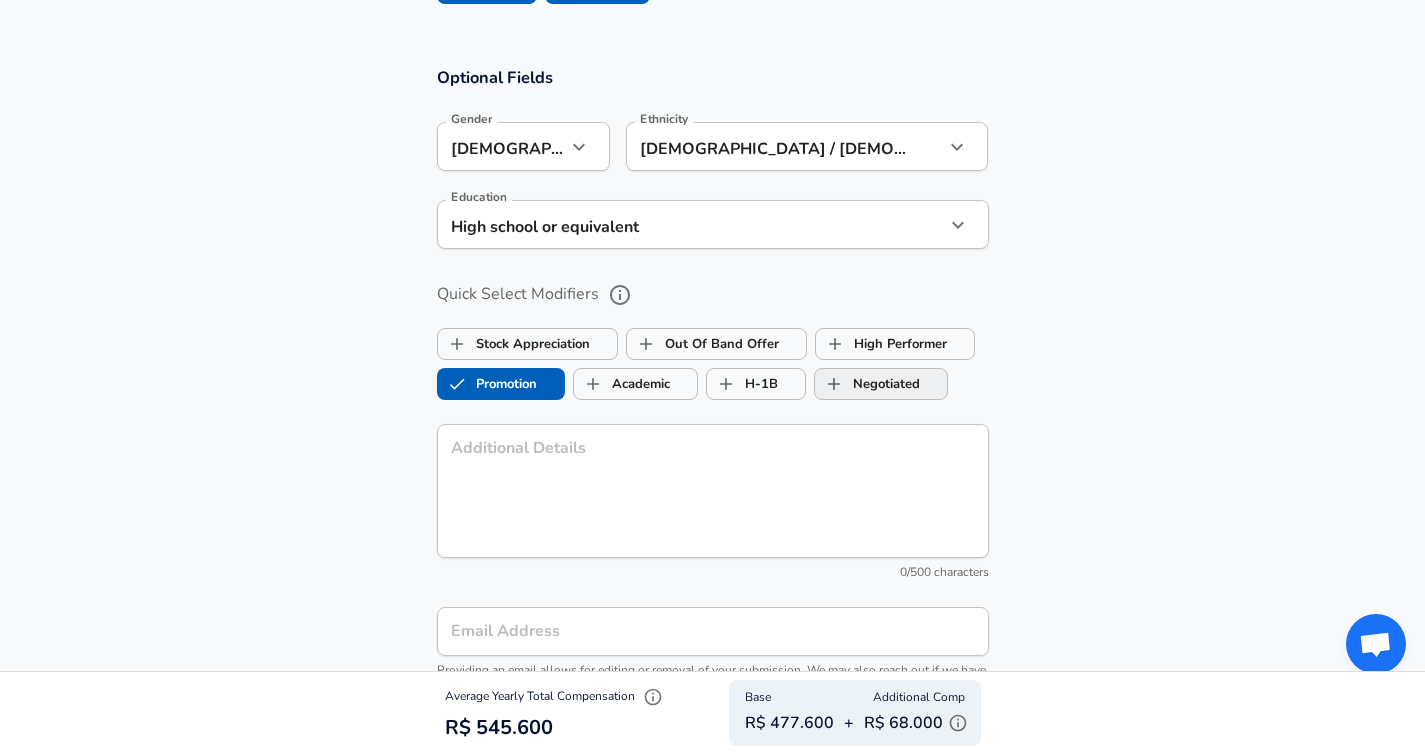 checkbox on "true" 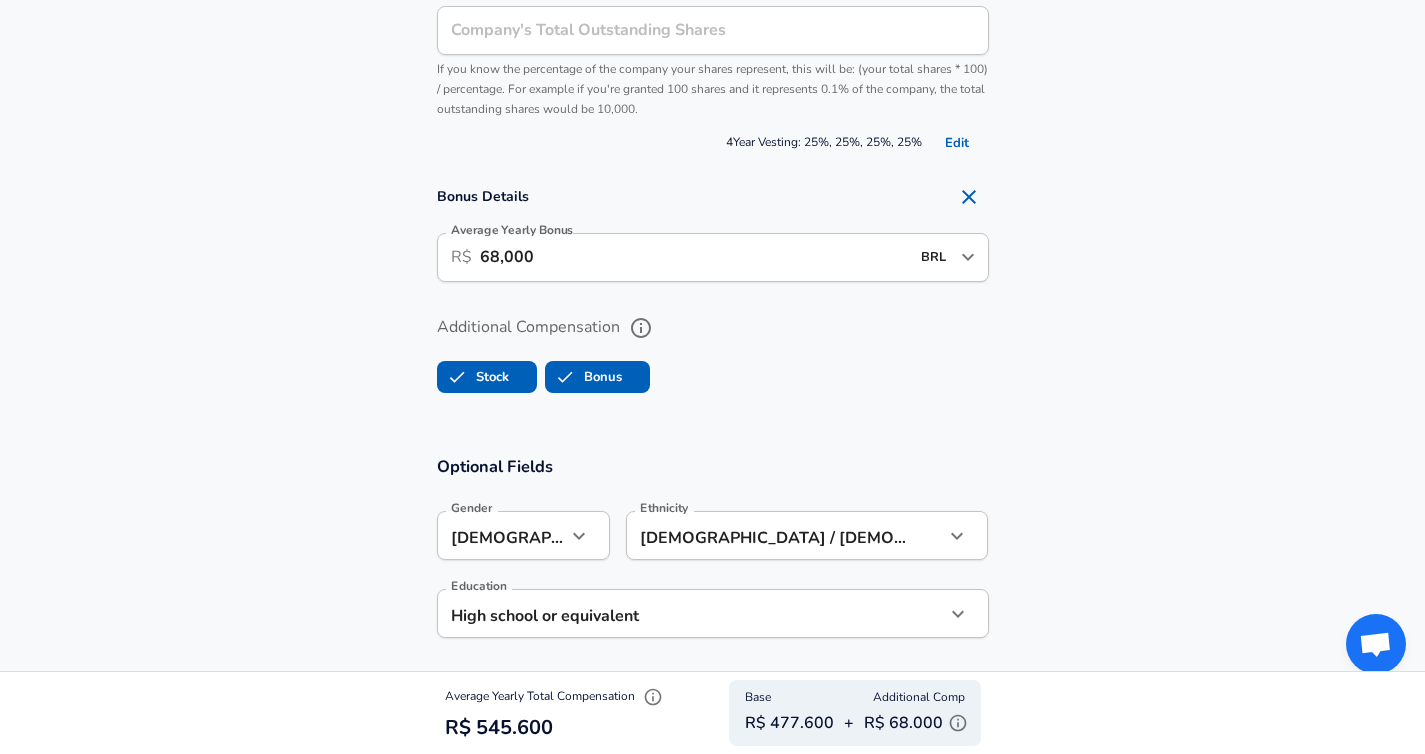 scroll, scrollTop: 1801, scrollLeft: 0, axis: vertical 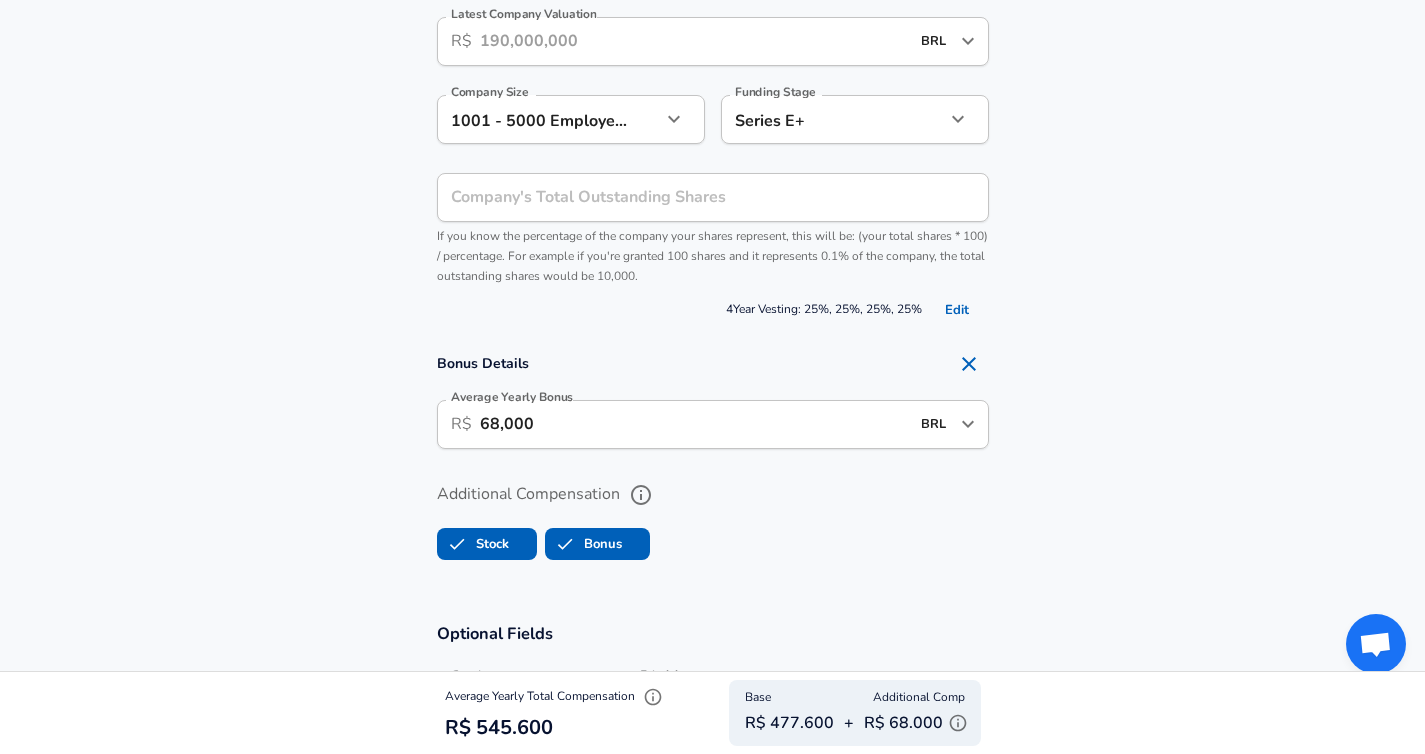 drag, startPoint x: 476, startPoint y: 420, endPoint x: 501, endPoint y: 420, distance: 25 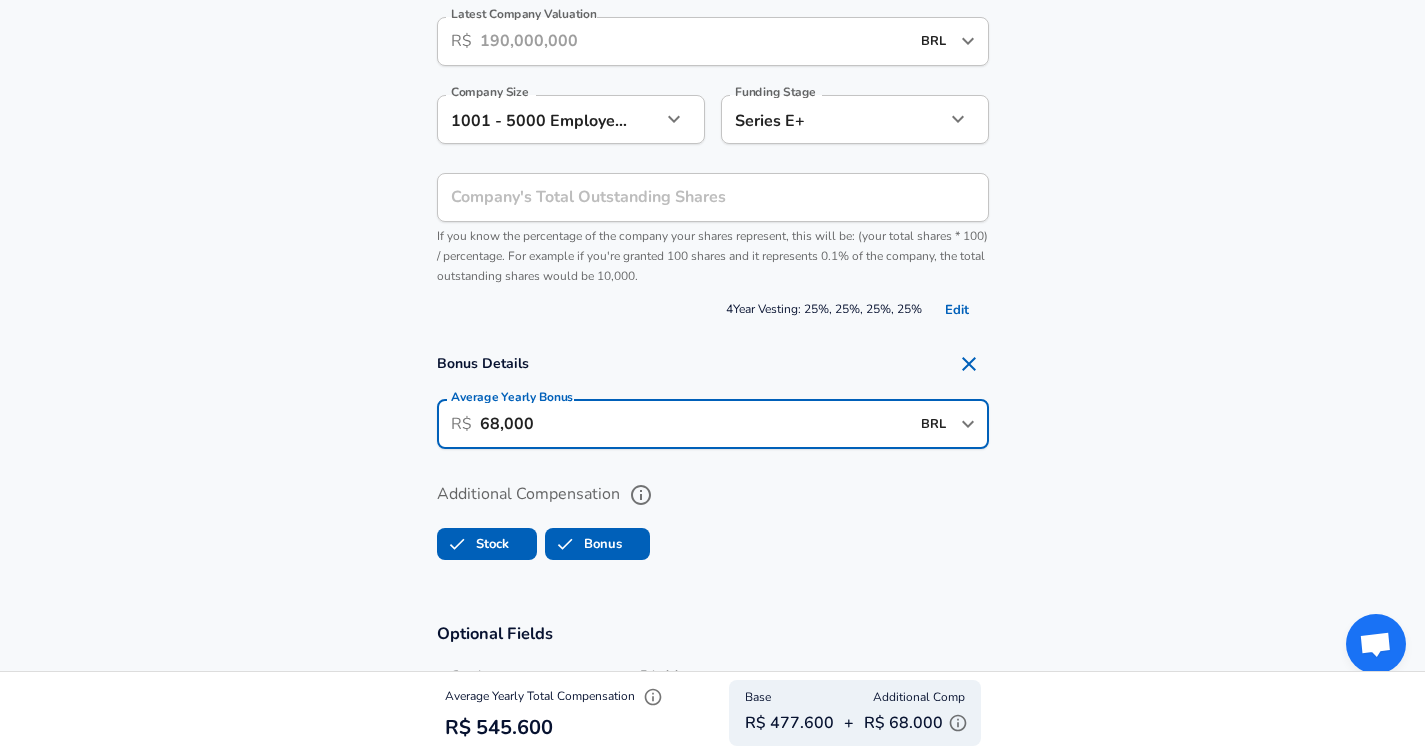 click on "68,000" at bounding box center [694, 424] 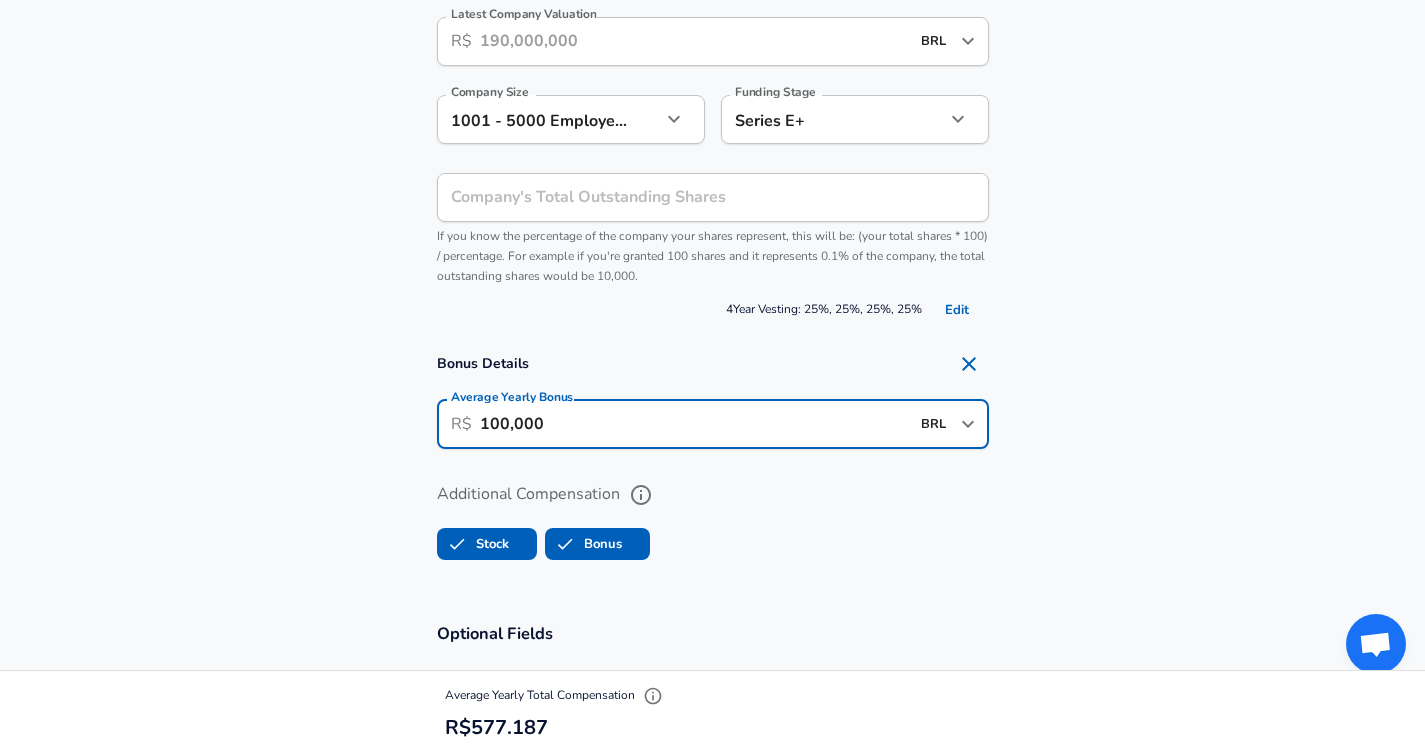 type on "100,000" 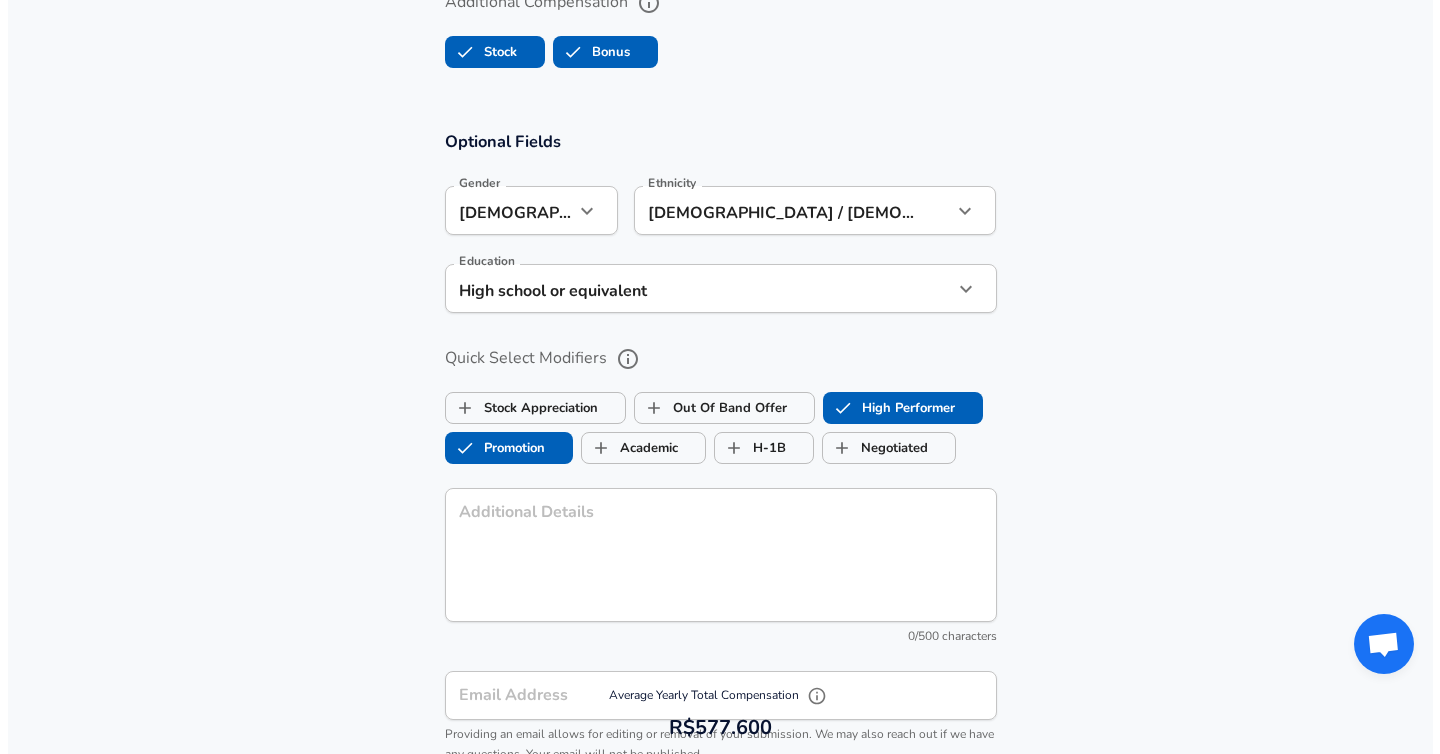 scroll, scrollTop: 2657, scrollLeft: 0, axis: vertical 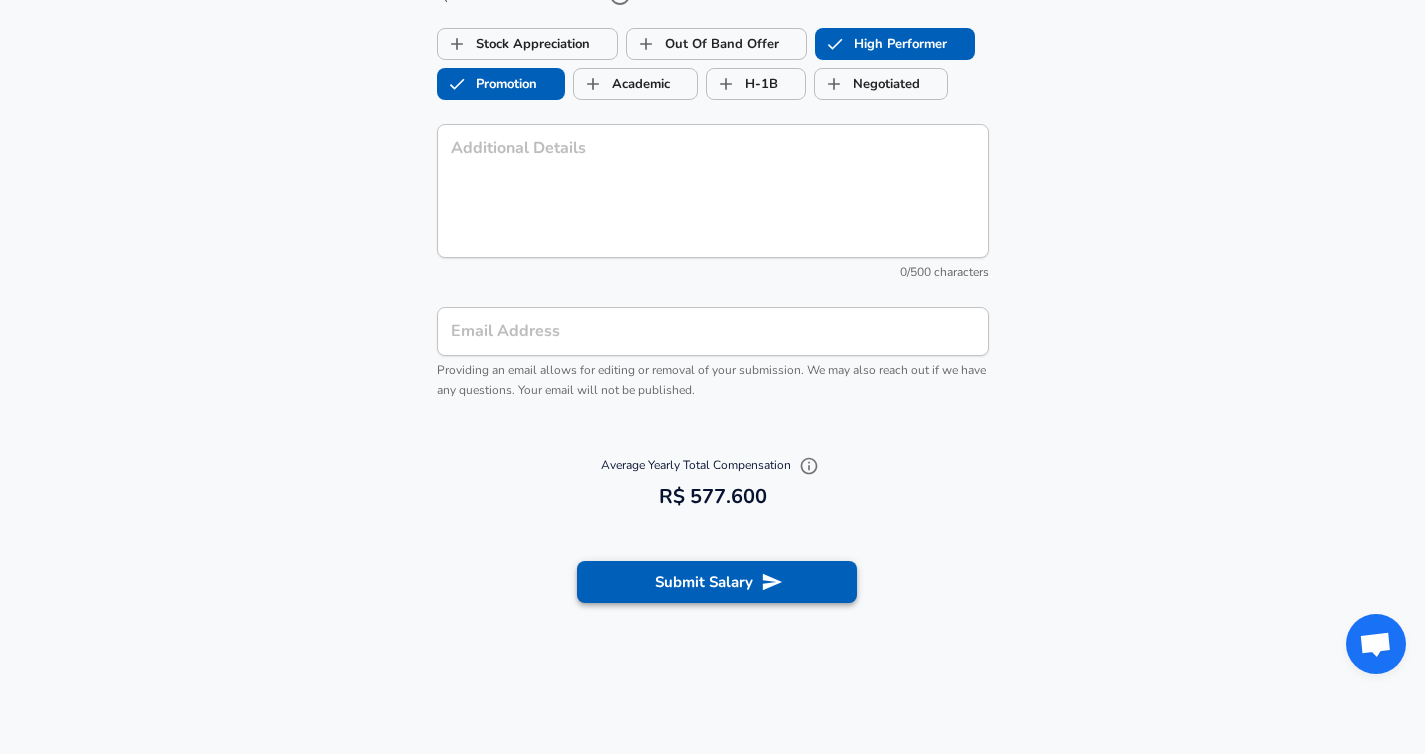 click on "Submit Salary" at bounding box center [717, 582] 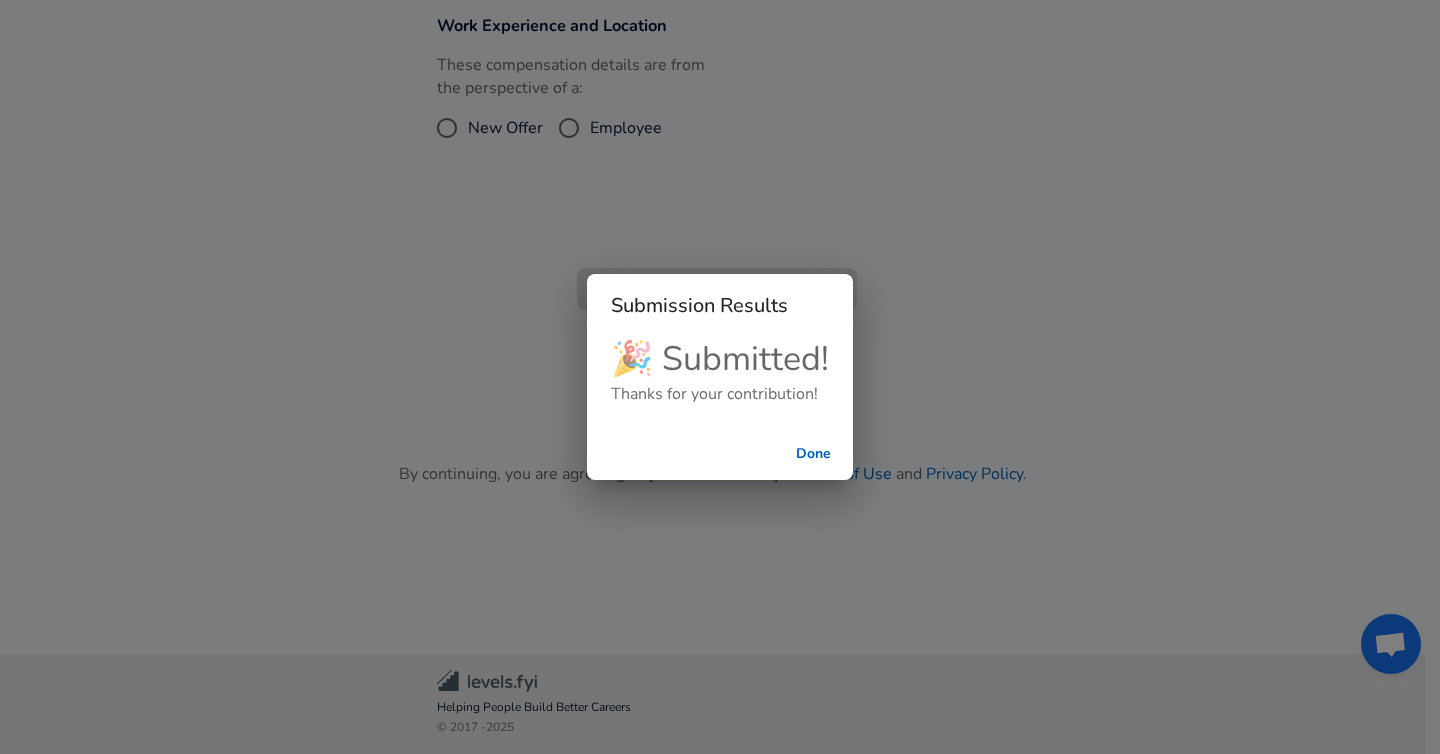 scroll, scrollTop: 478, scrollLeft: 0, axis: vertical 